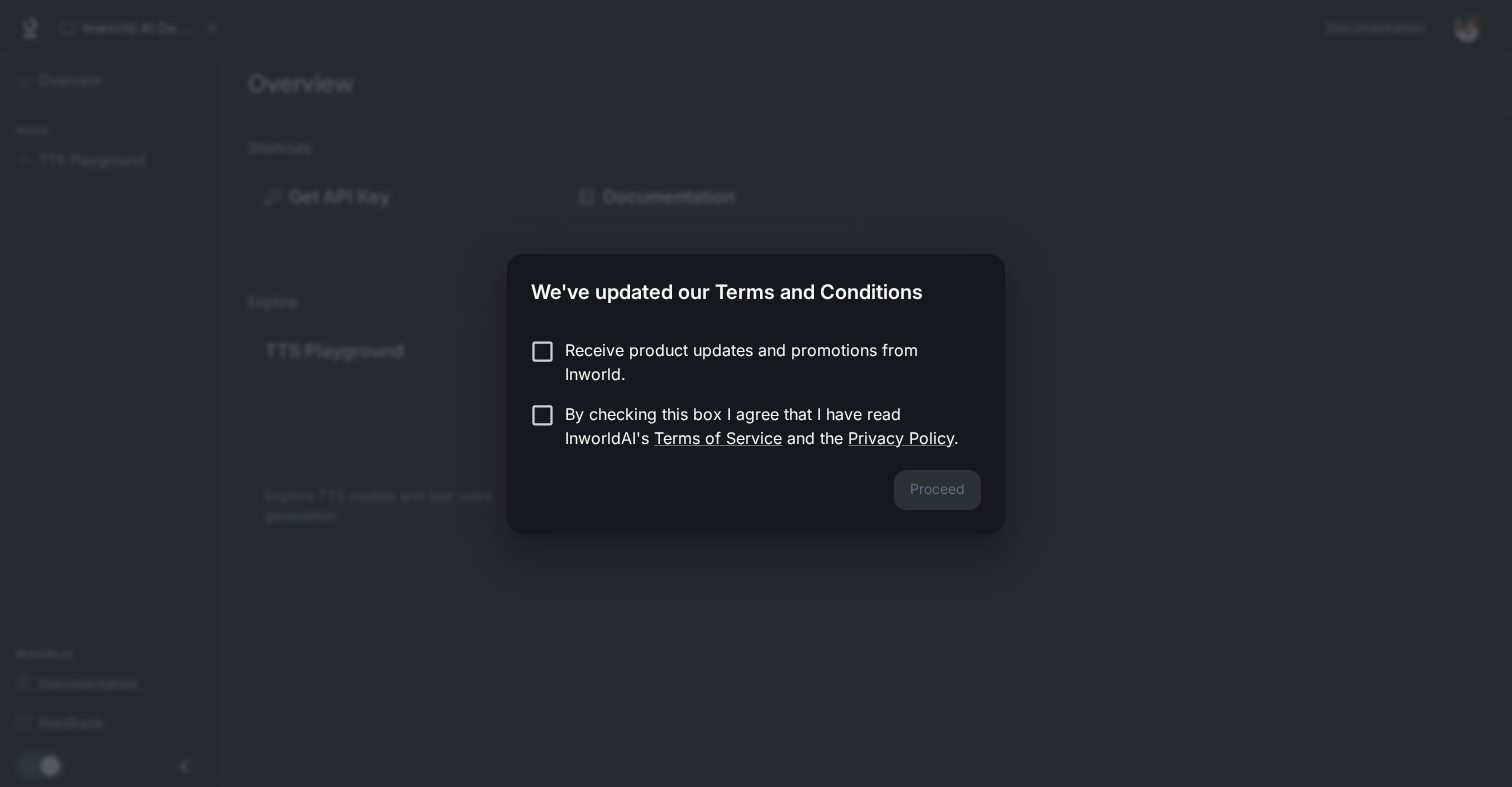 scroll, scrollTop: 0, scrollLeft: 0, axis: both 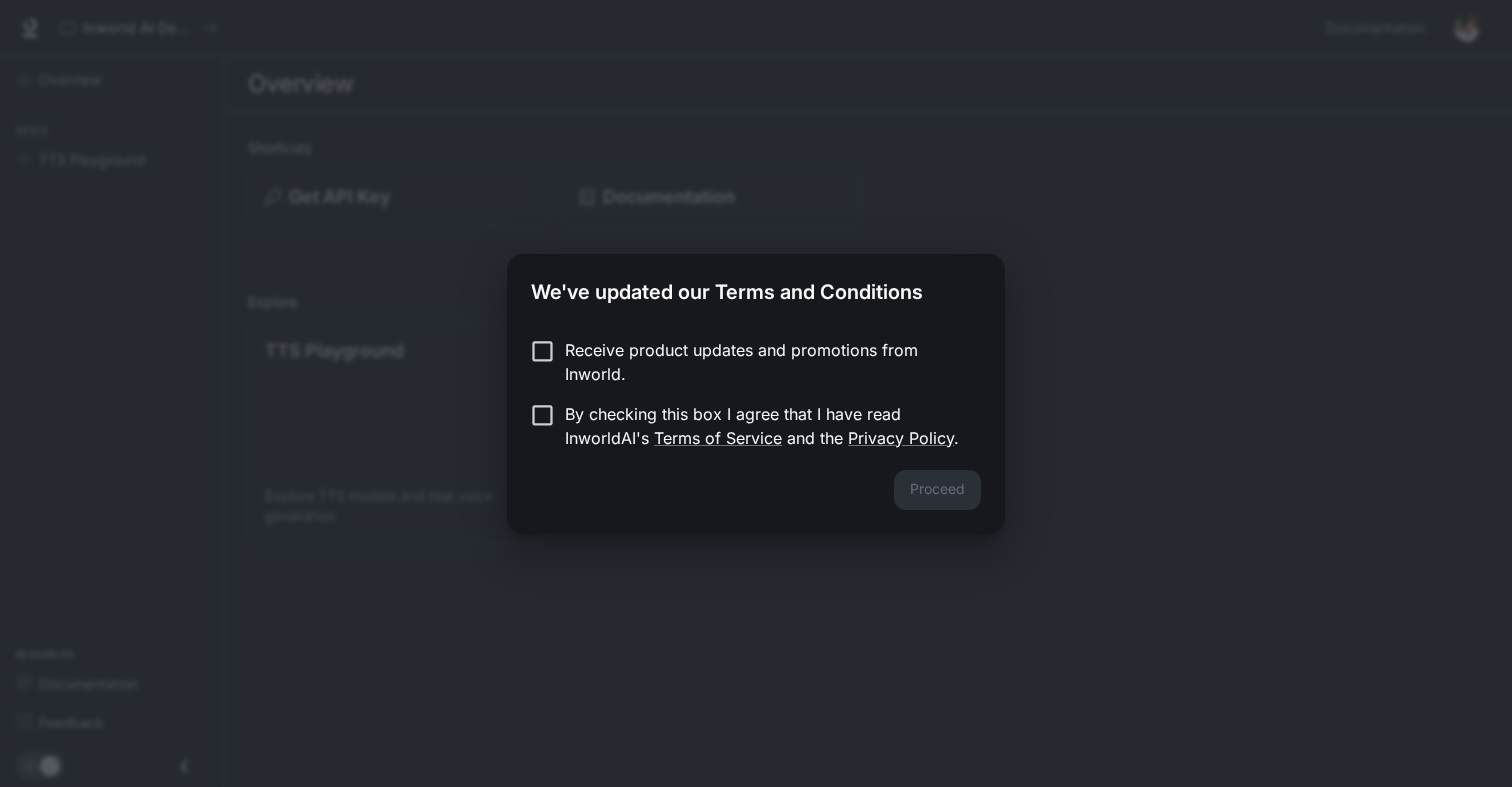 click on "Receive product updates and promotions from Inworld." at bounding box center (765, 362) 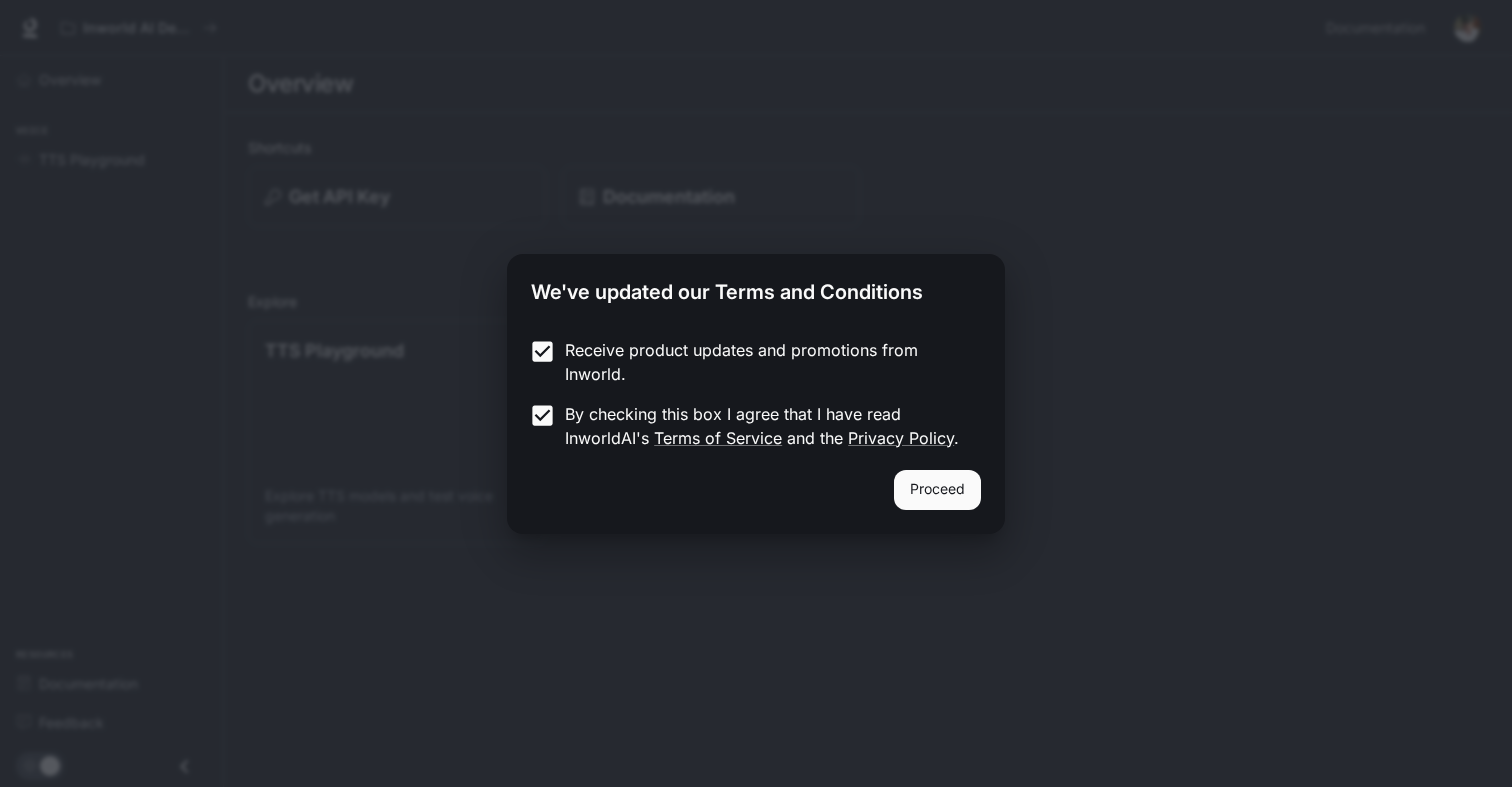 click on "Proceed" at bounding box center (937, 490) 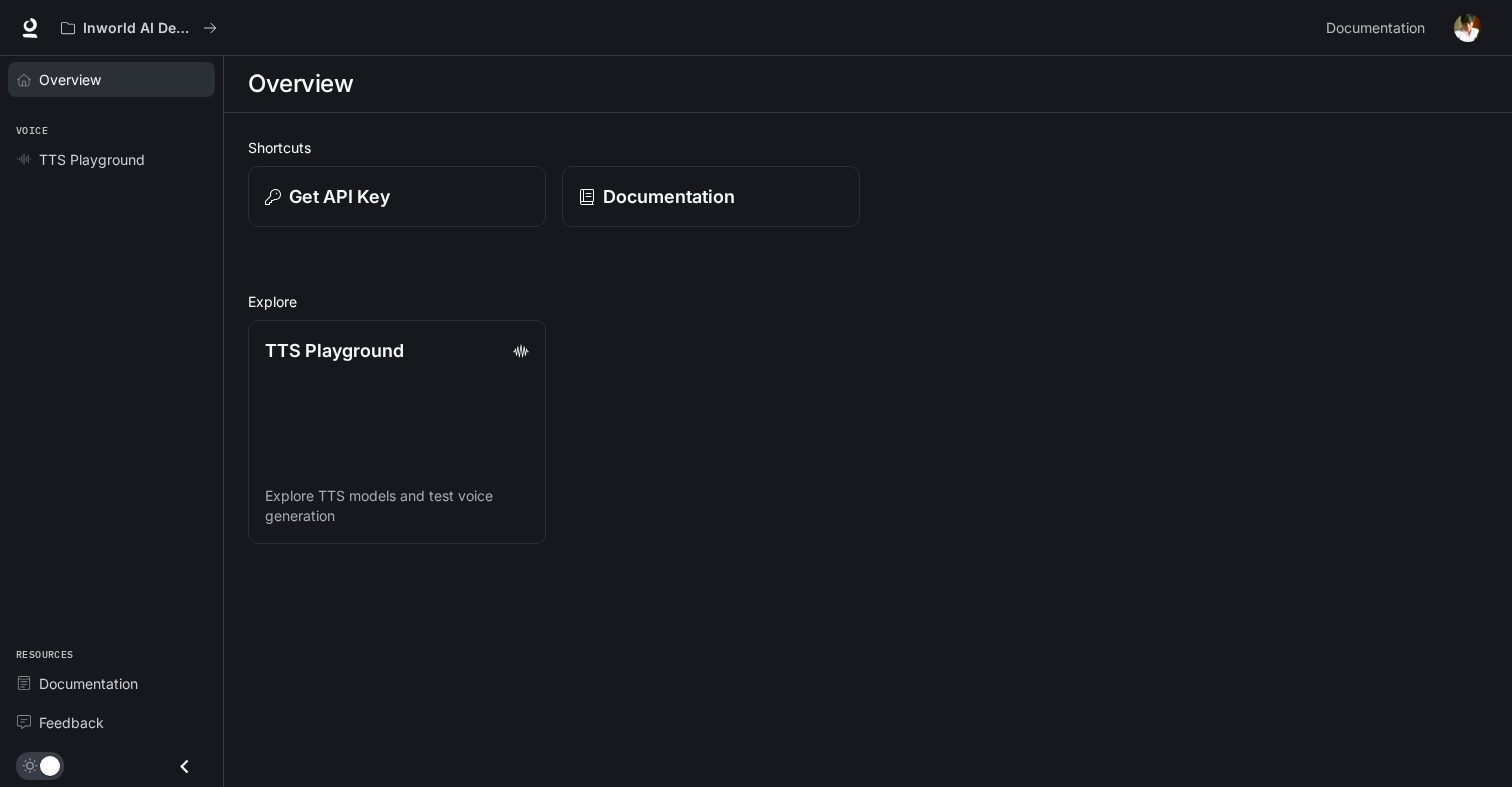 click on "Overview" at bounding box center [70, 79] 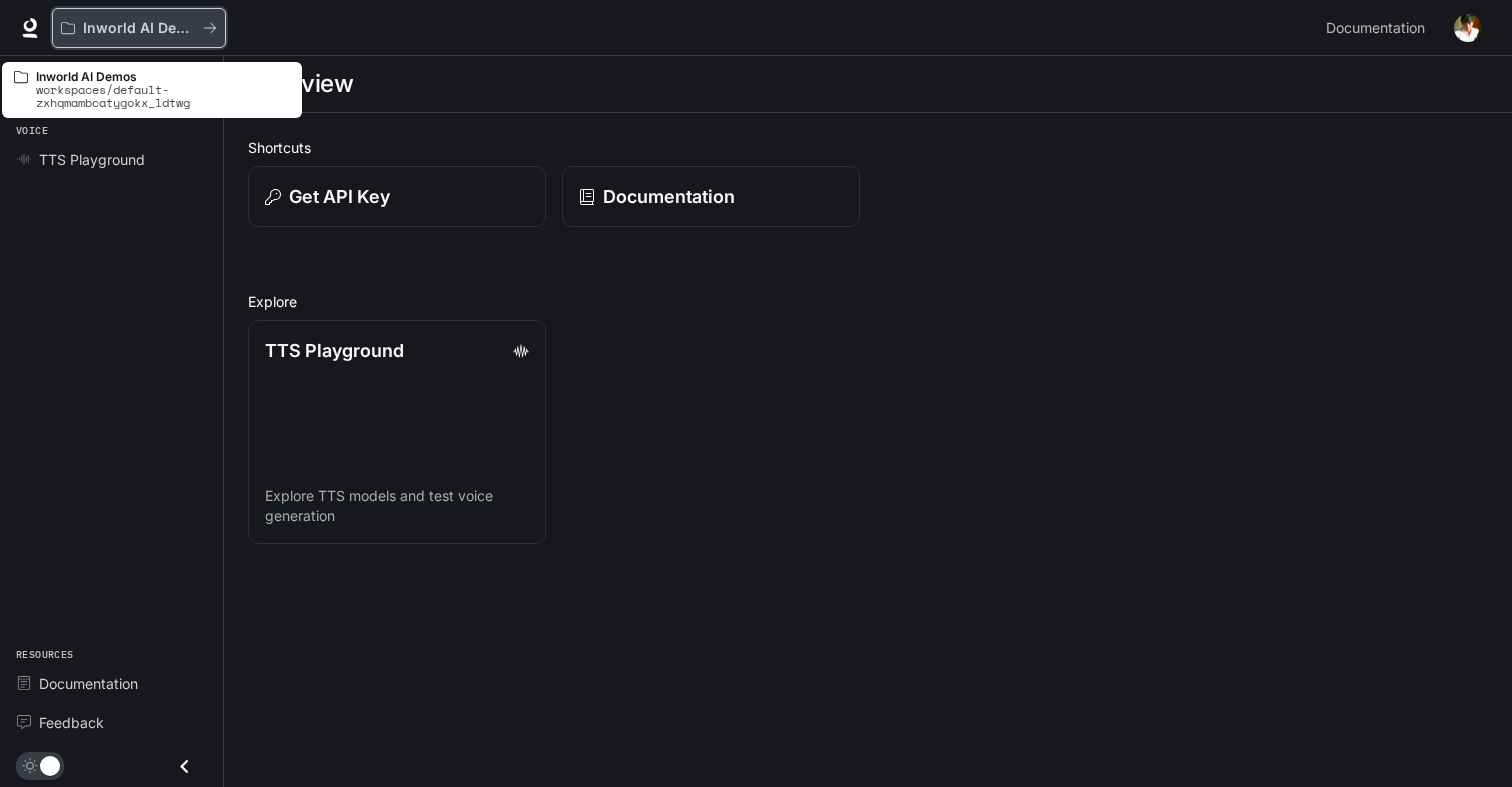 click on "Inworld AI Demos" at bounding box center (139, 28) 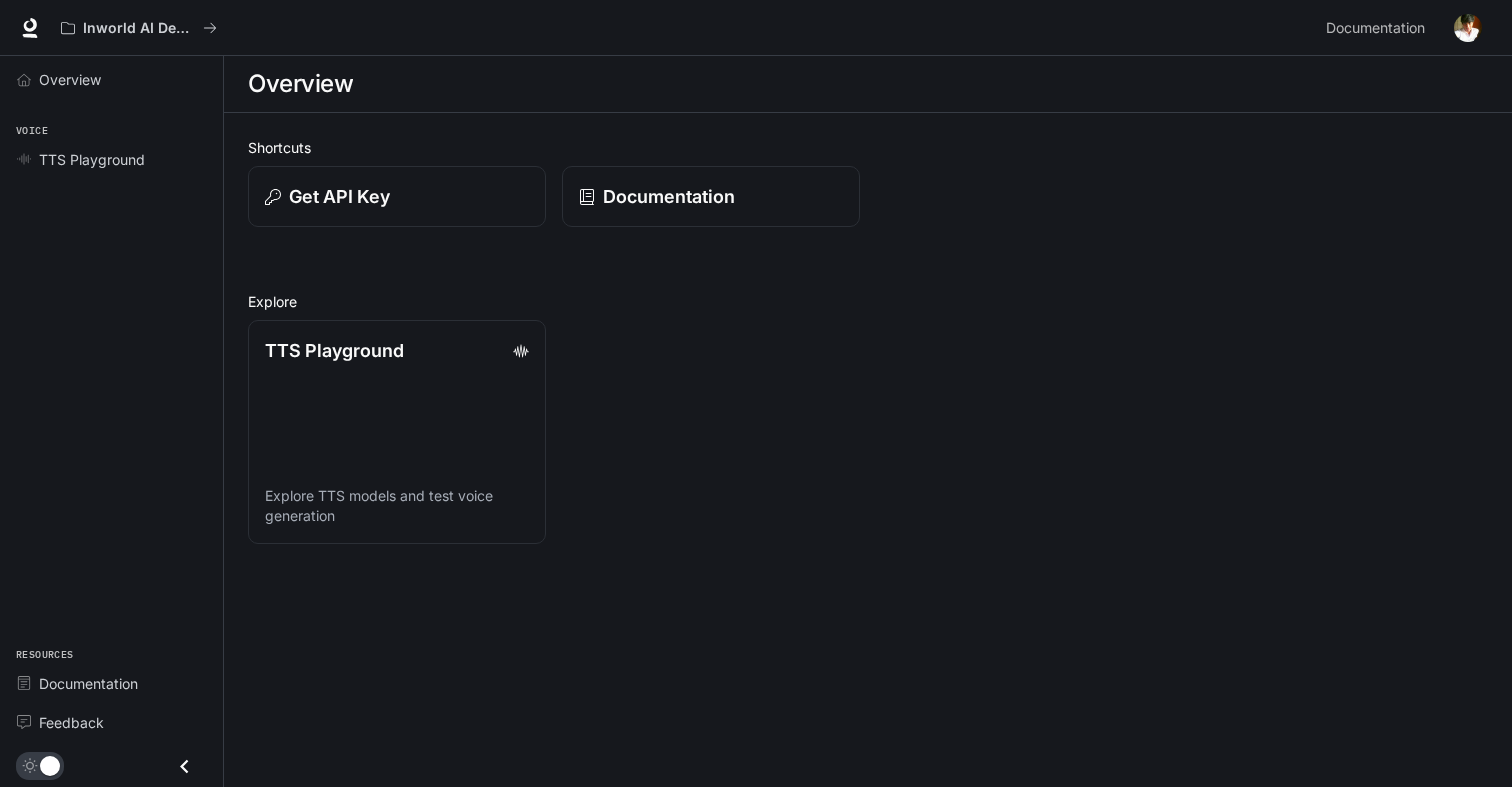 click on "TTS Playground Explore TTS models and test voice generation" at bounding box center (860, 424) 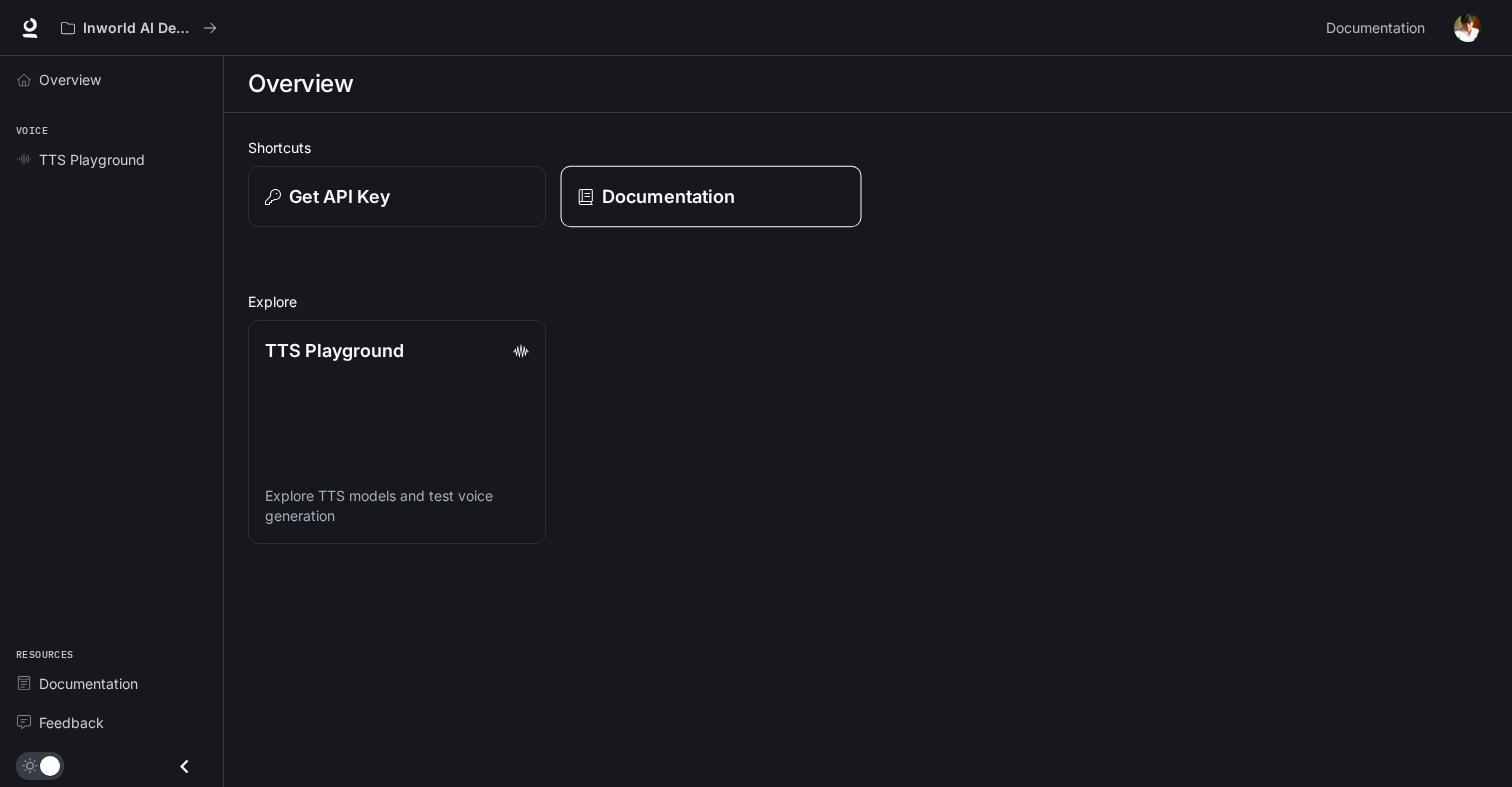 click on "Documentation" at bounding box center (711, 197) 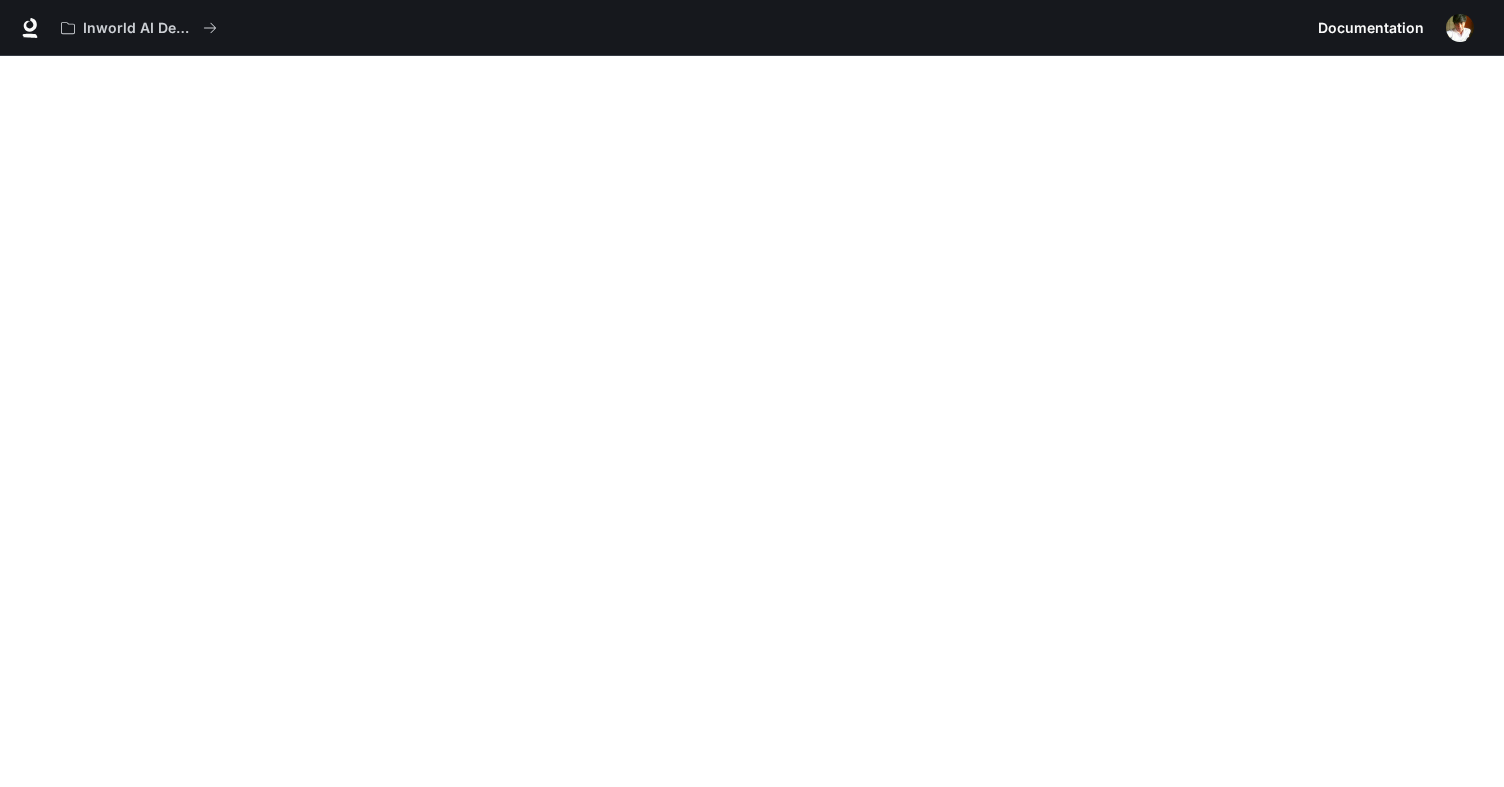 scroll, scrollTop: 62, scrollLeft: 0, axis: vertical 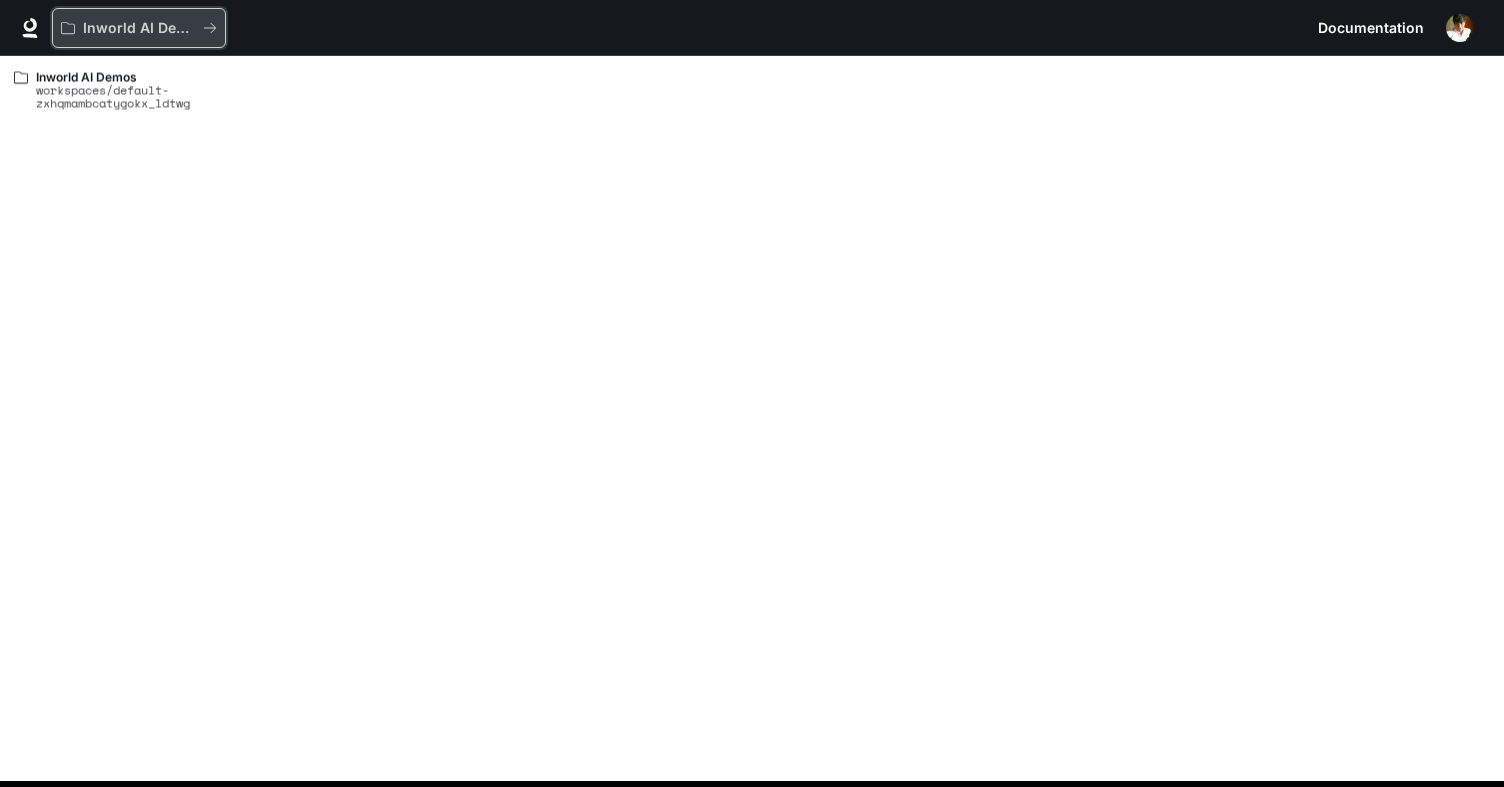 click on "Inworld AI Demos" at bounding box center (139, 28) 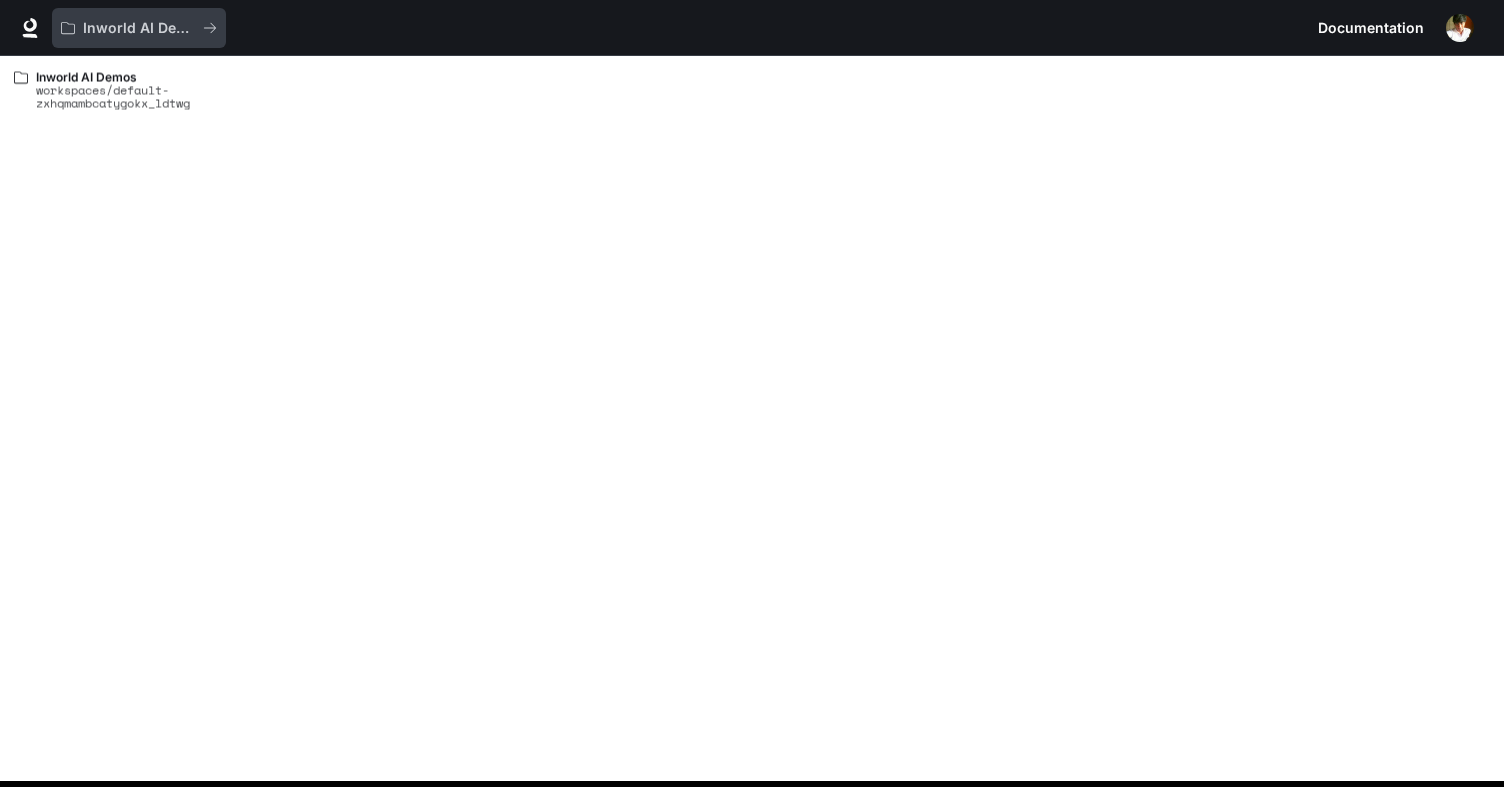 scroll, scrollTop: 0, scrollLeft: 0, axis: both 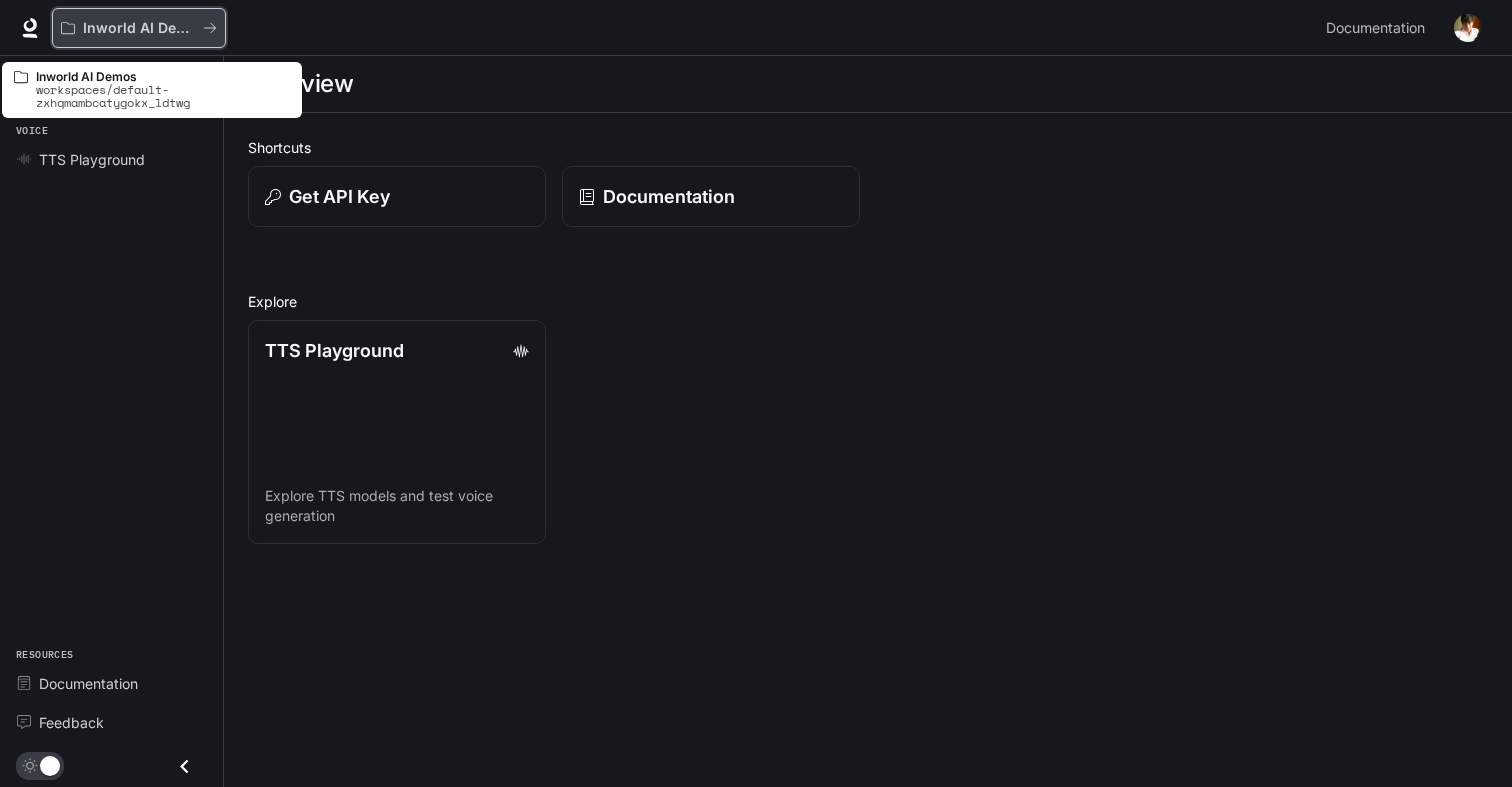 click on "Inworld AI Demos" at bounding box center (139, 28) 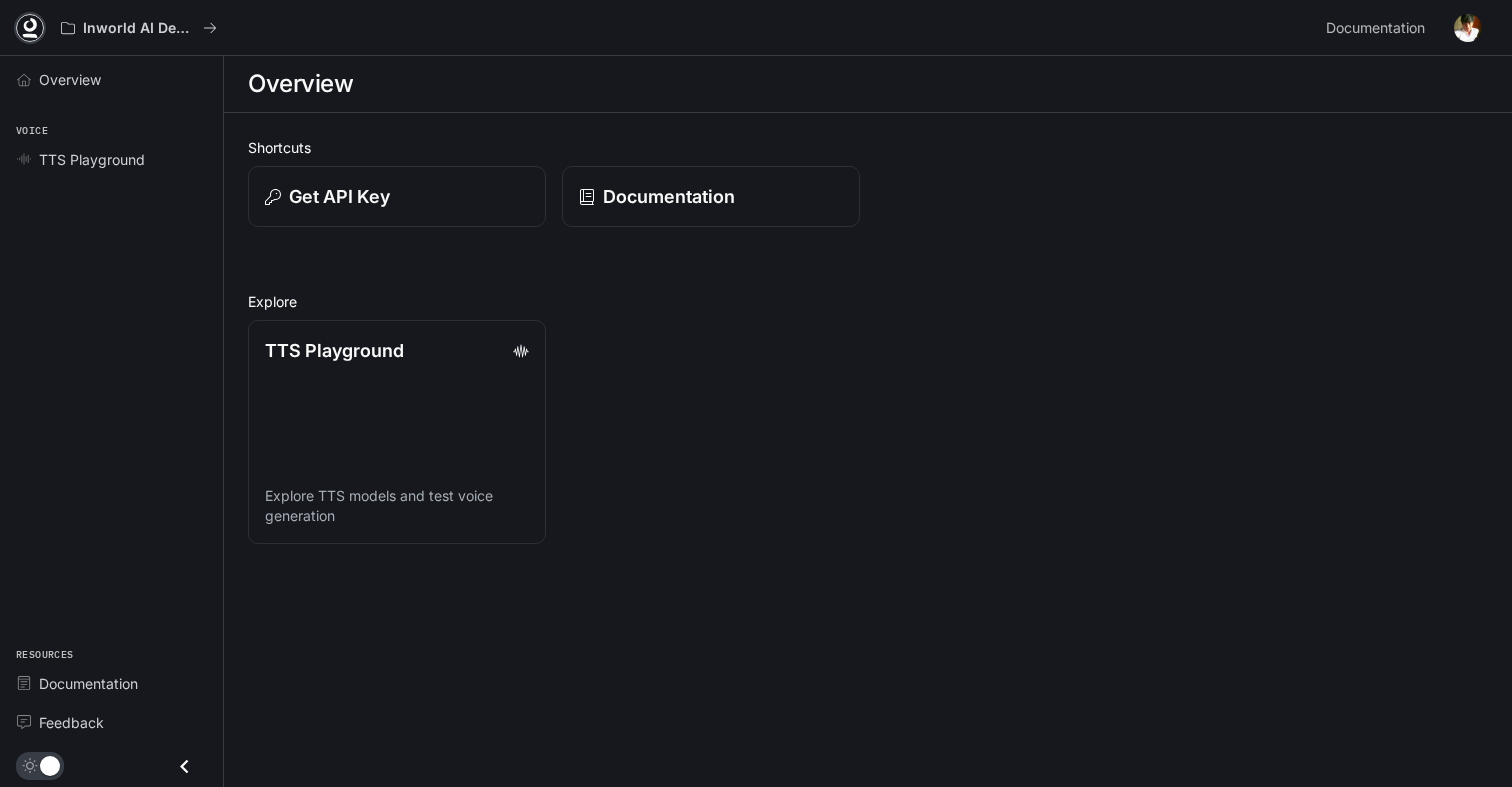 click 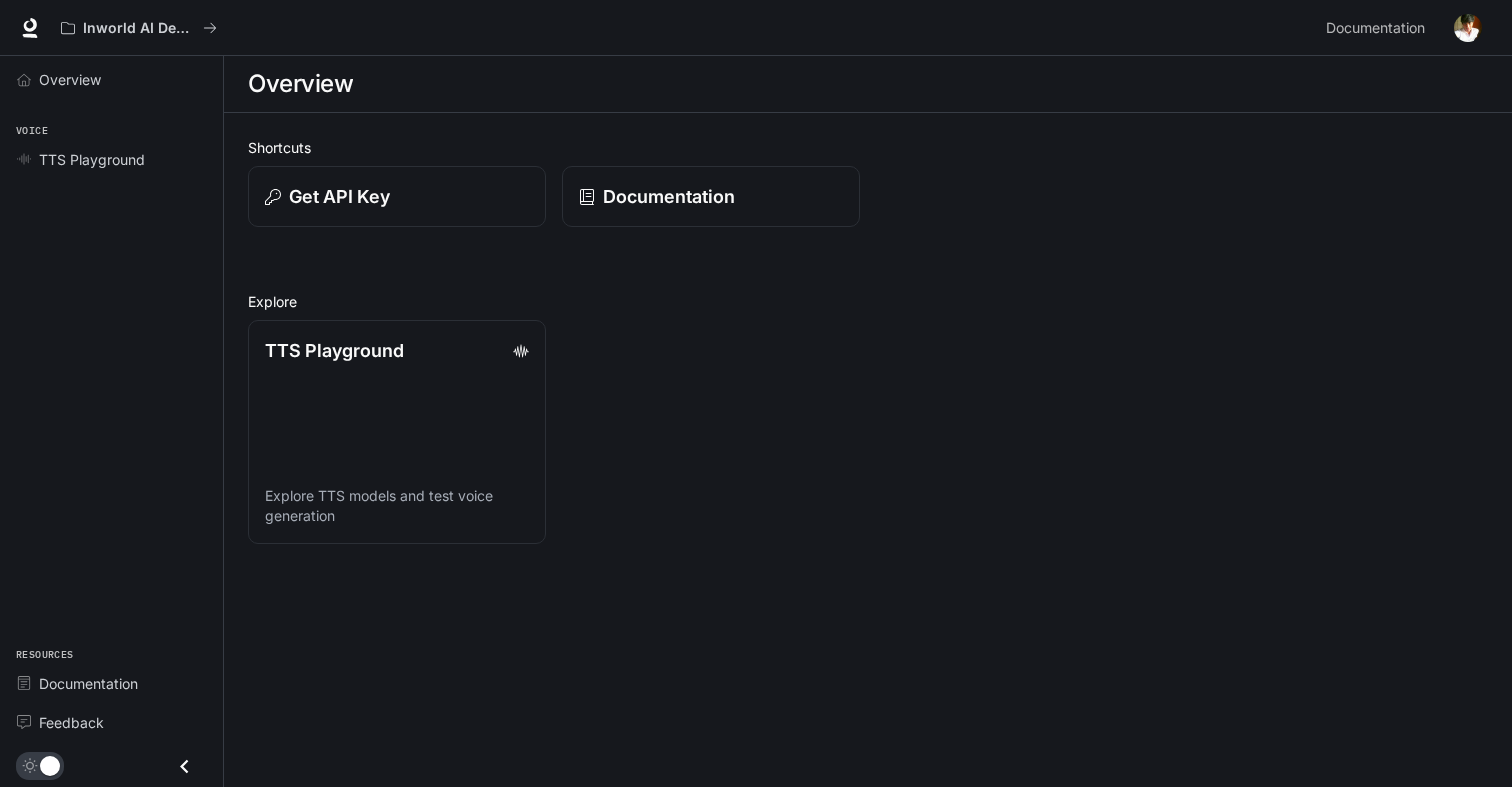 scroll, scrollTop: 0, scrollLeft: 0, axis: both 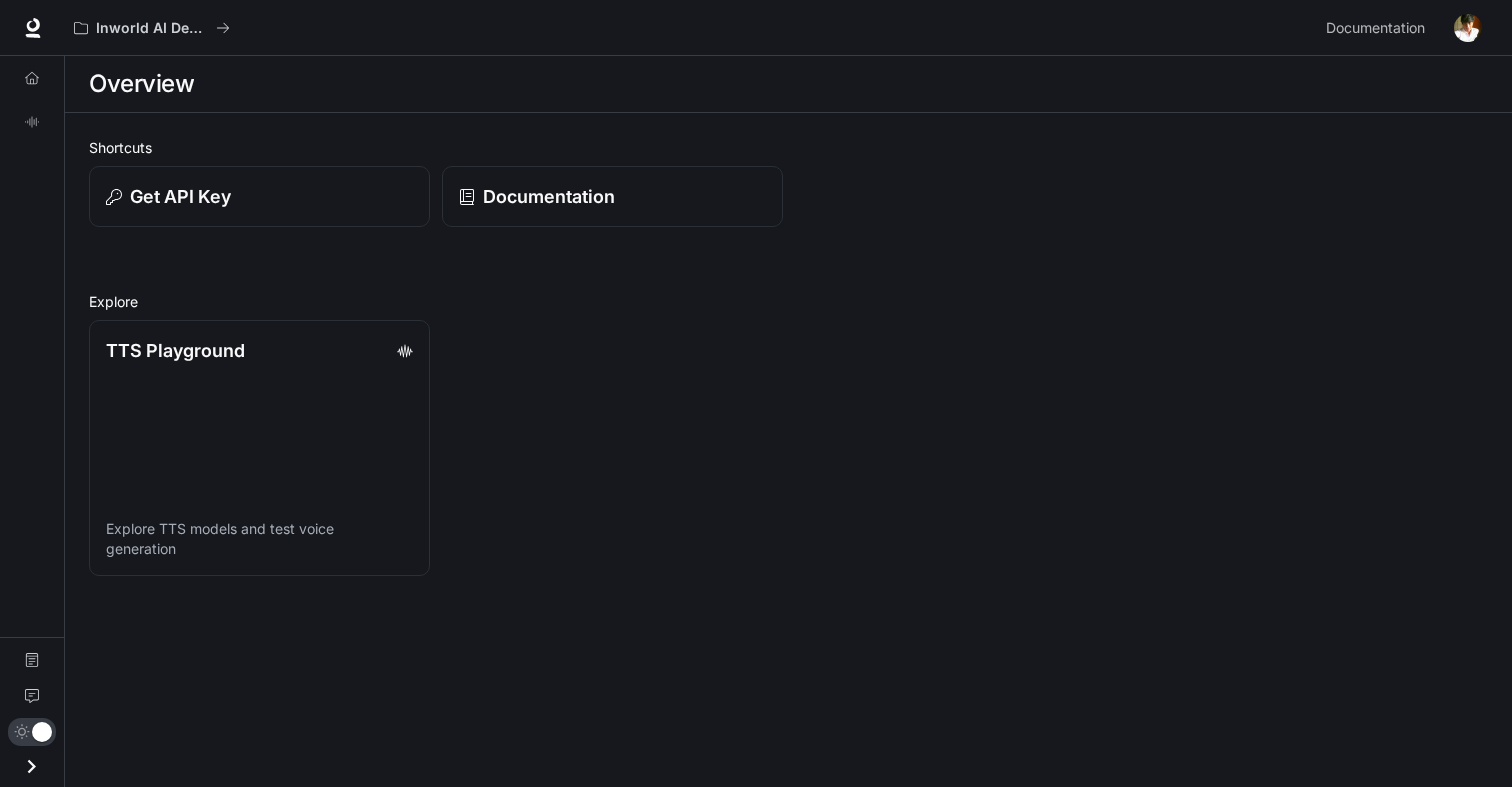 click 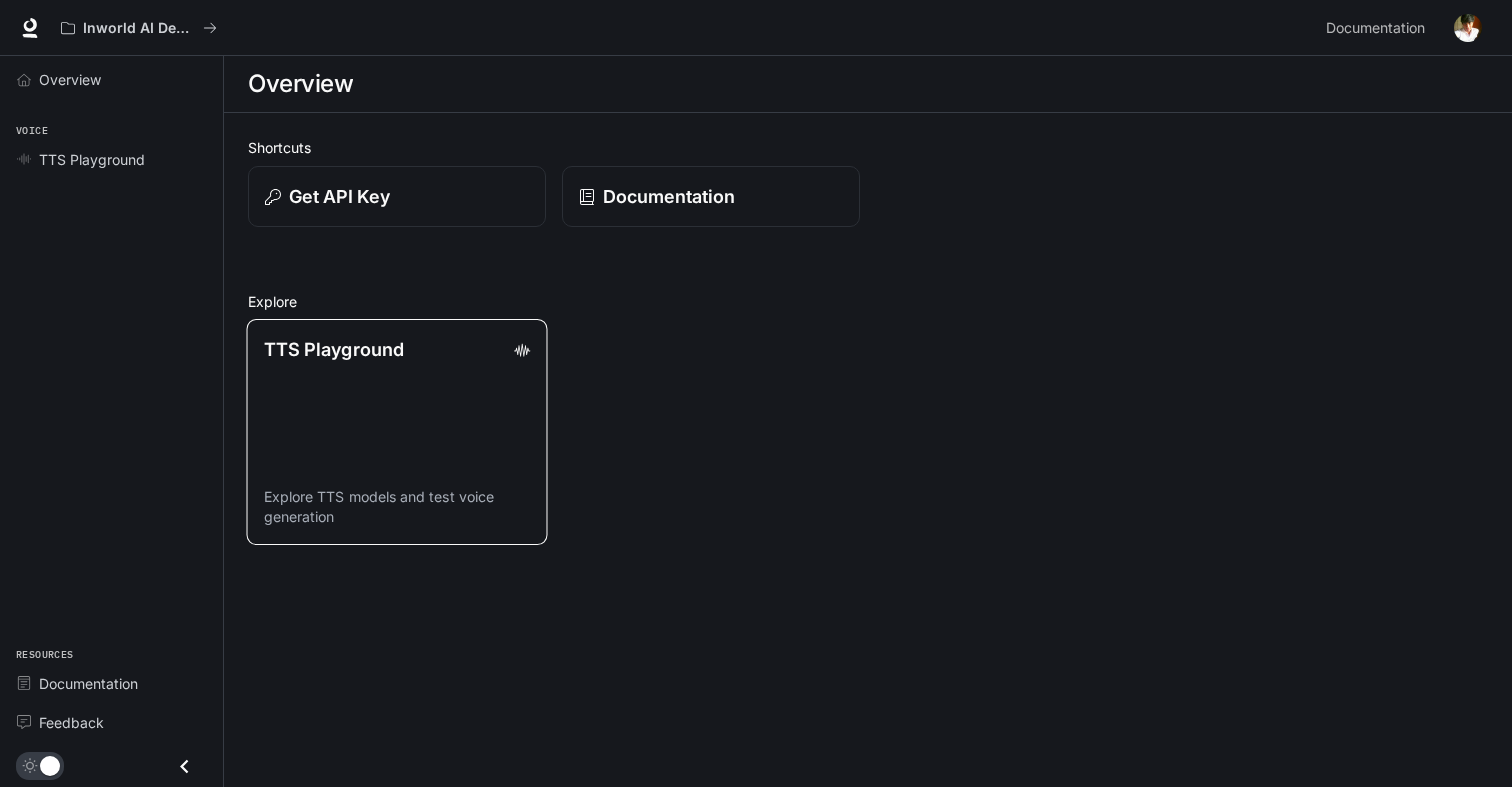 click on "TTS Playground Explore TTS models and test voice generation" at bounding box center (397, 432) 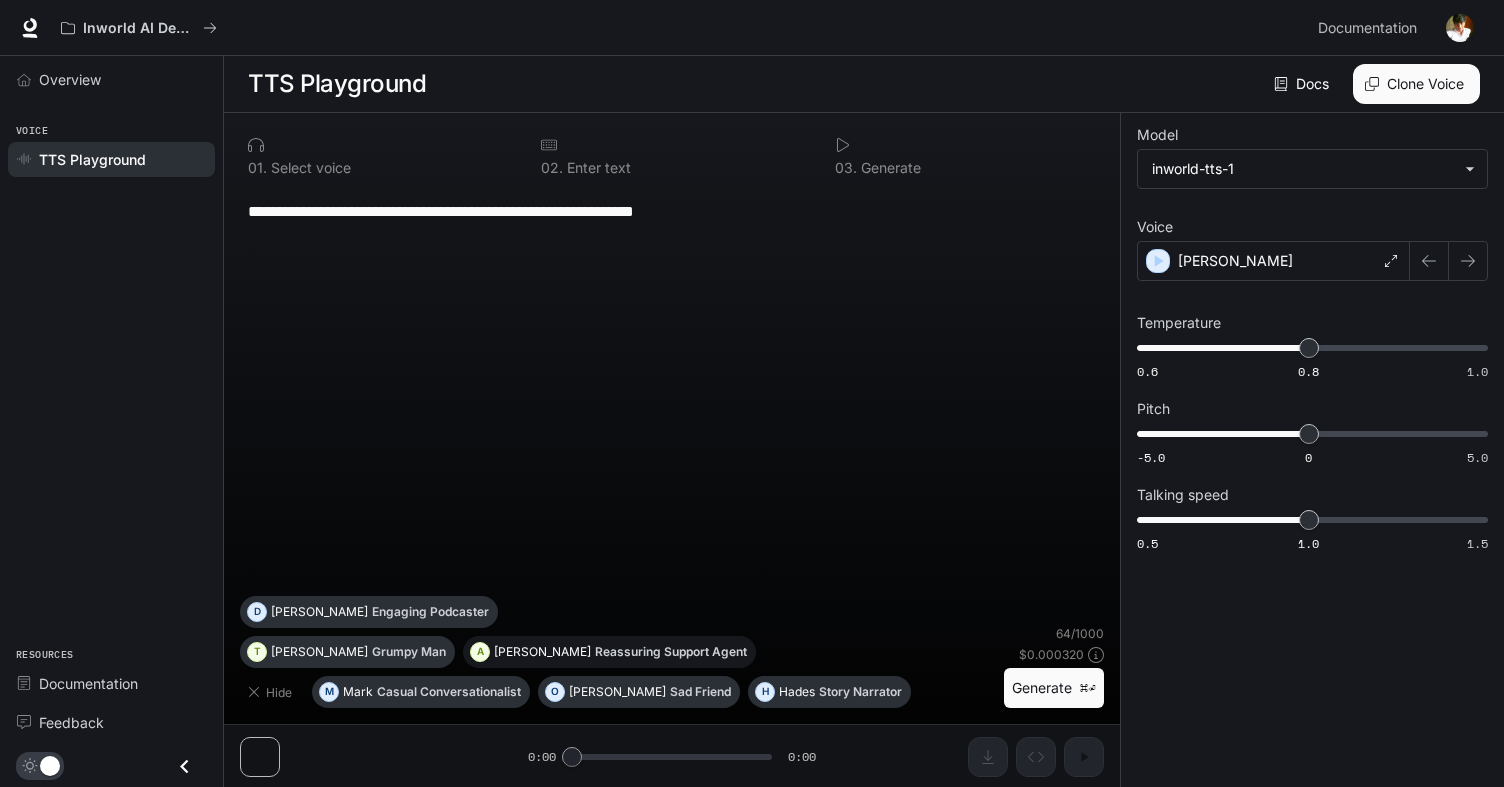 click on "Reassuring Support Agent" at bounding box center (671, 652) 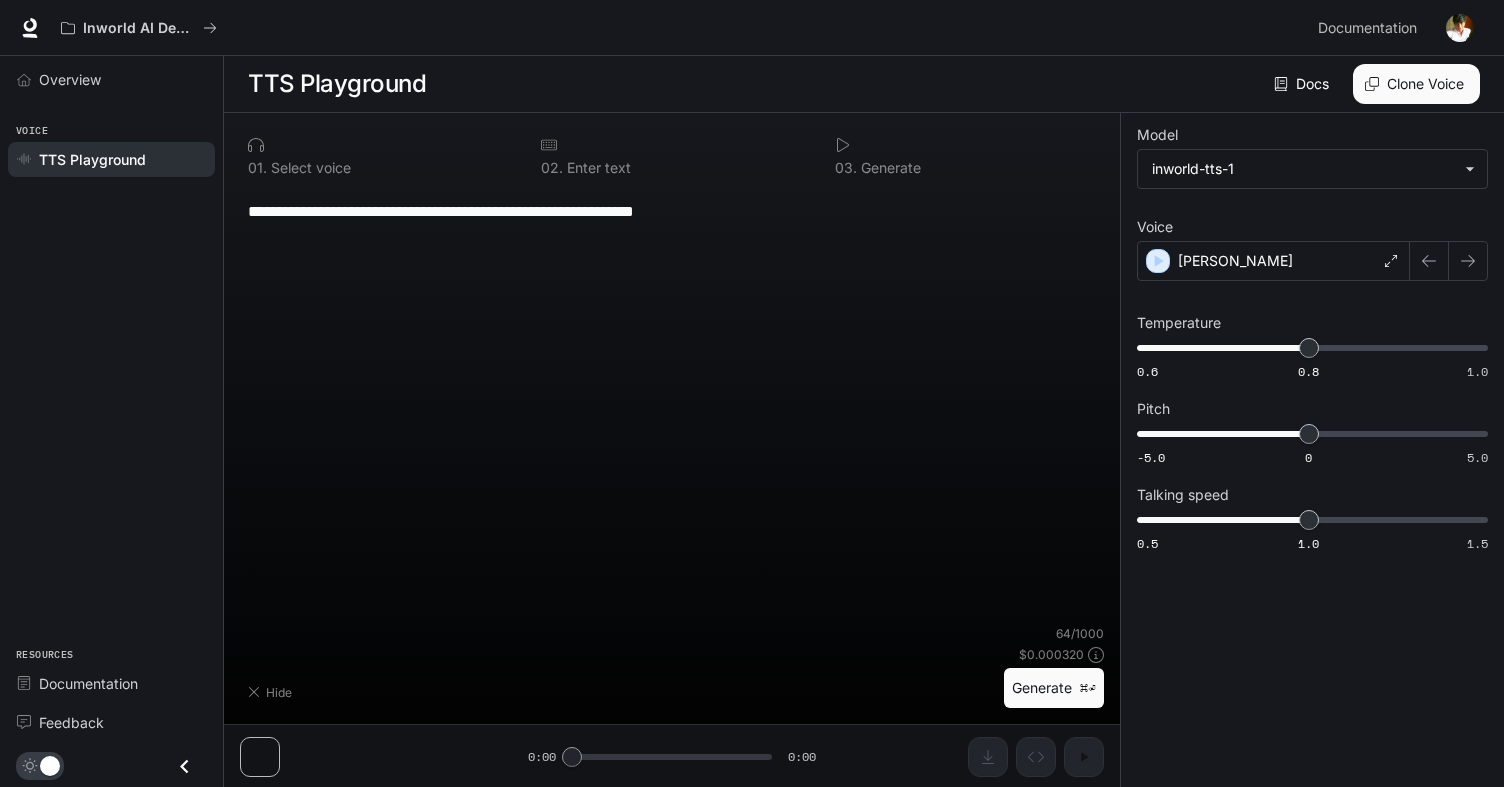 type on "**********" 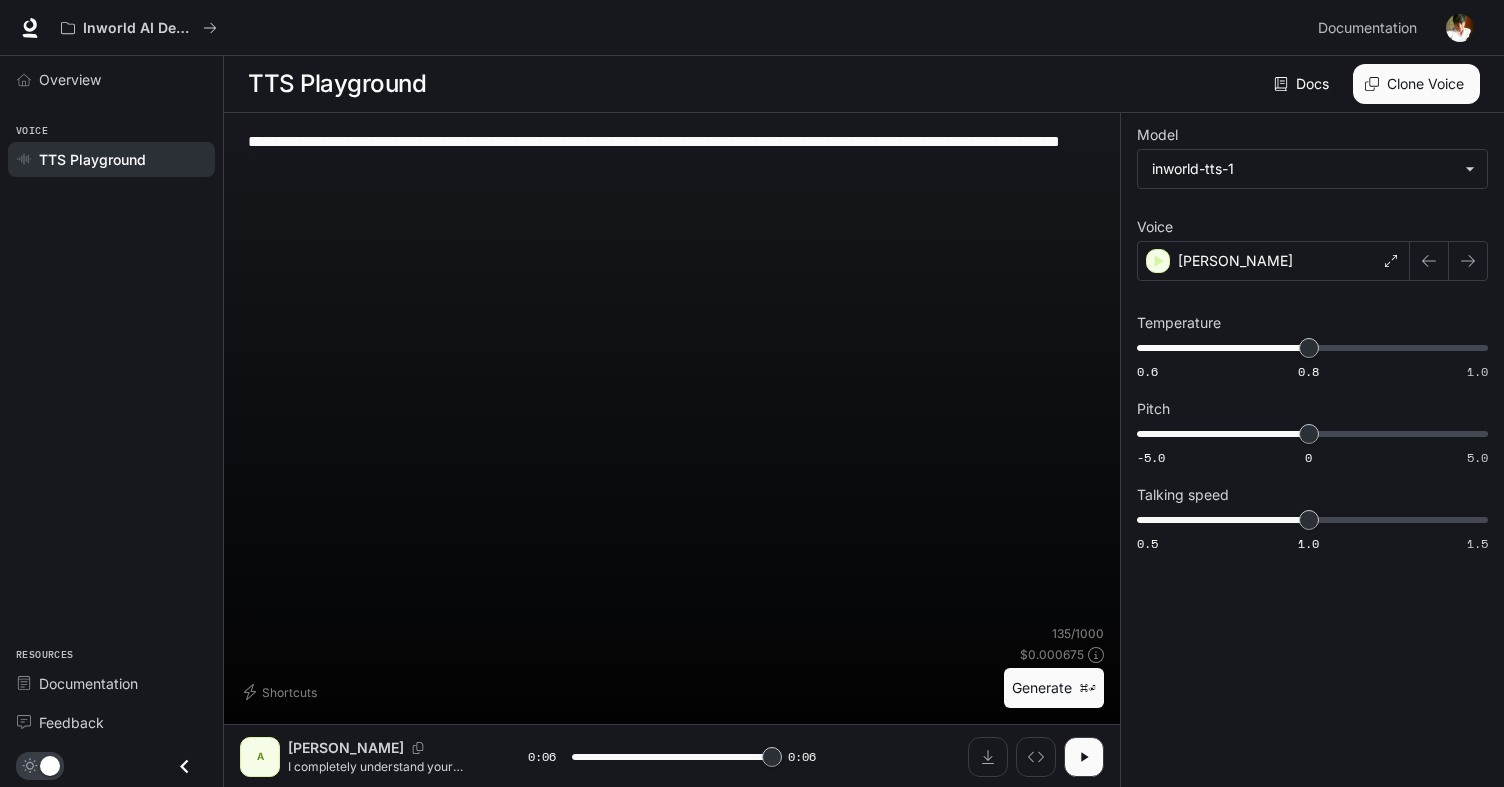 type on "*" 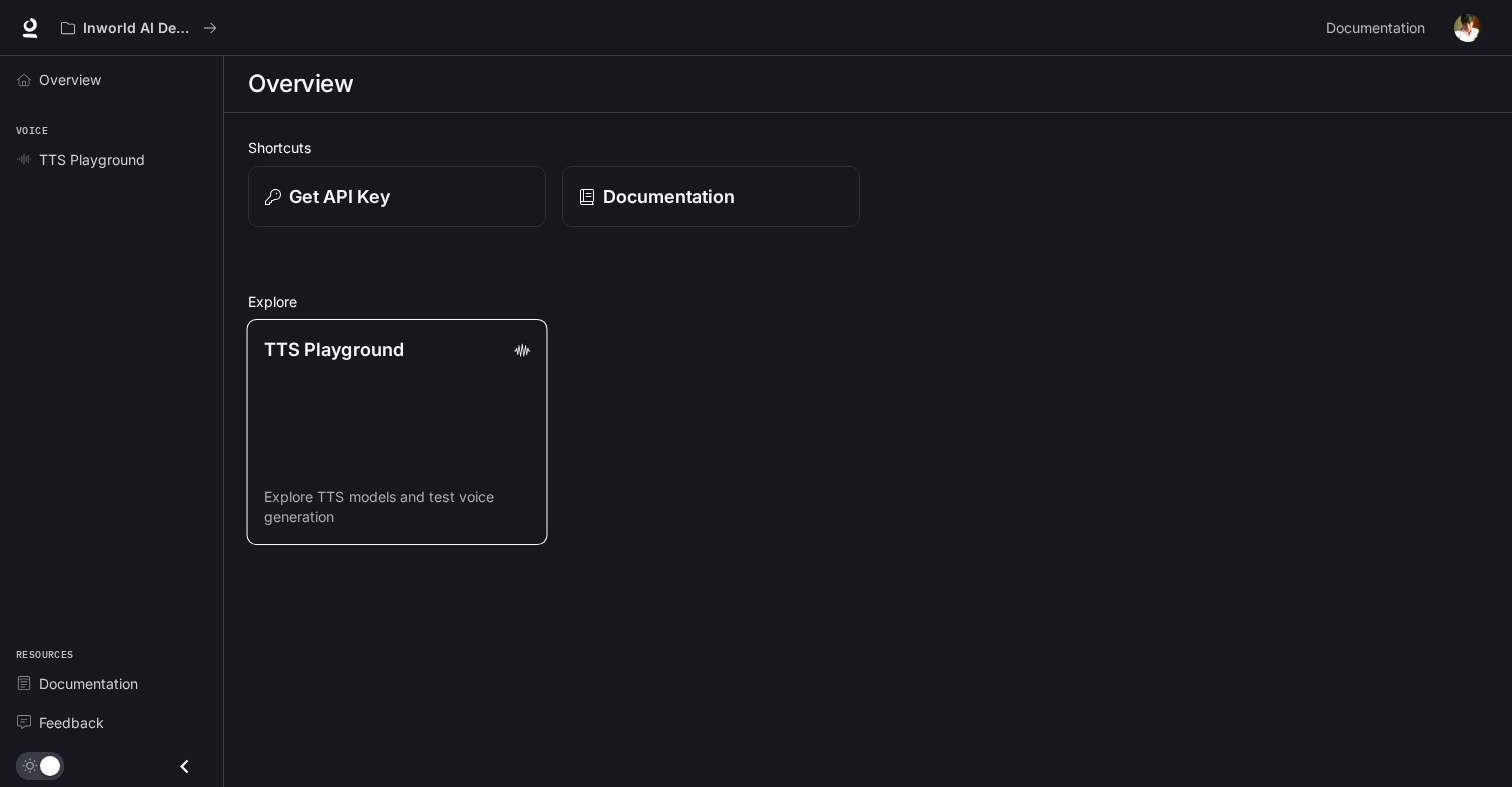 click on "TTS Playground Explore TTS models and test voice generation" at bounding box center [397, 432] 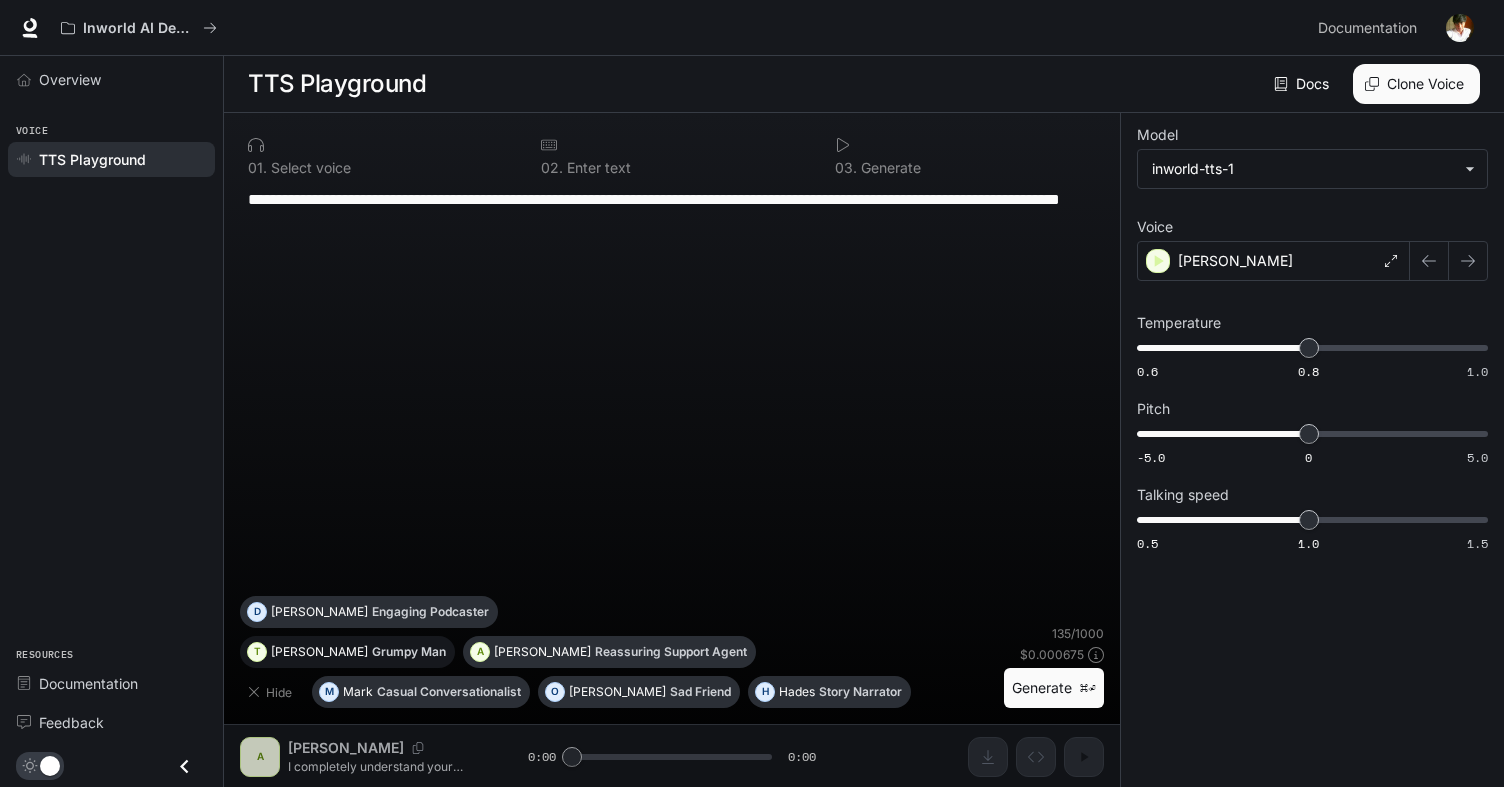 click on "Grumpy Man" at bounding box center [409, 652] 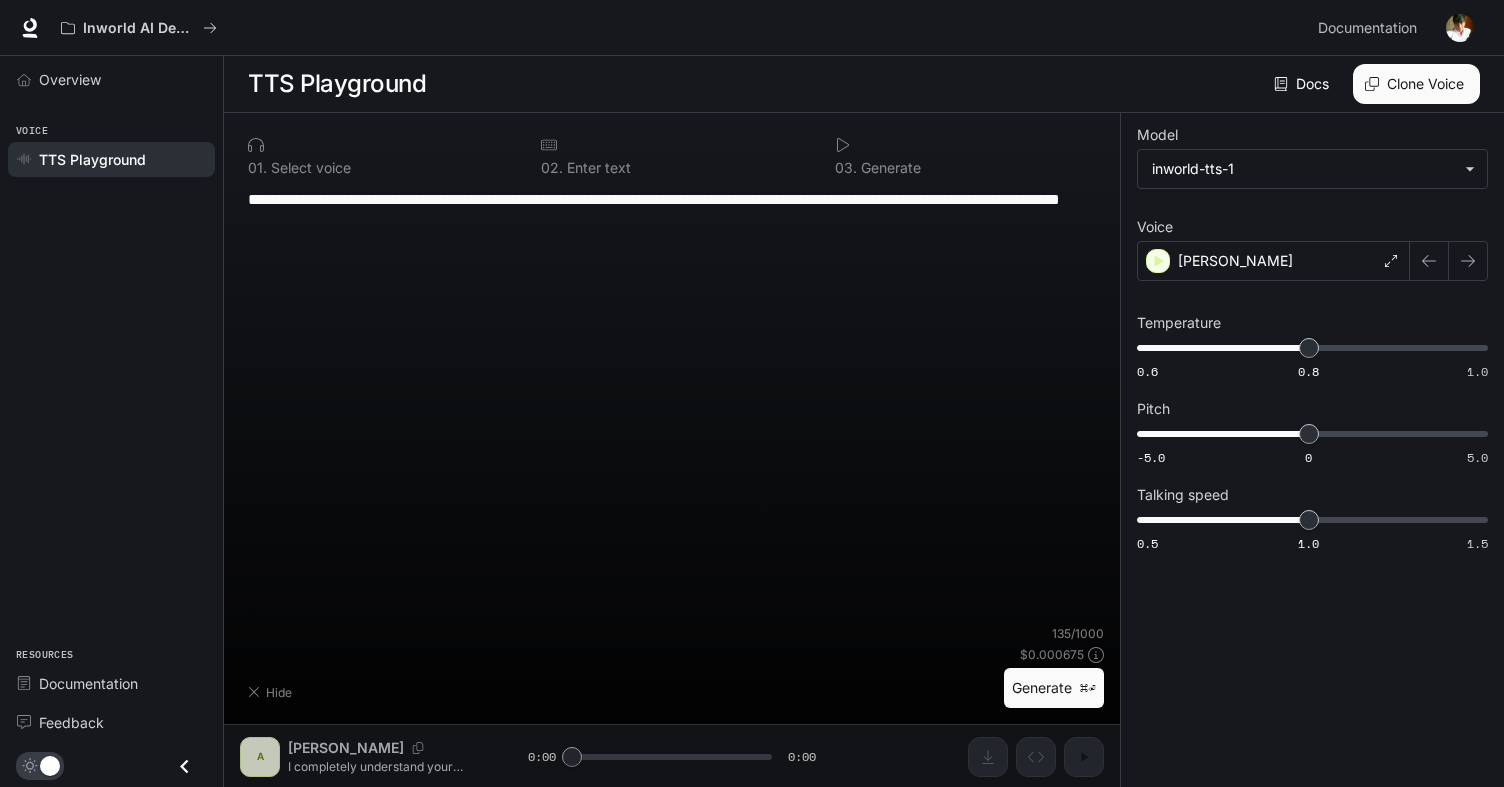 type on "**********" 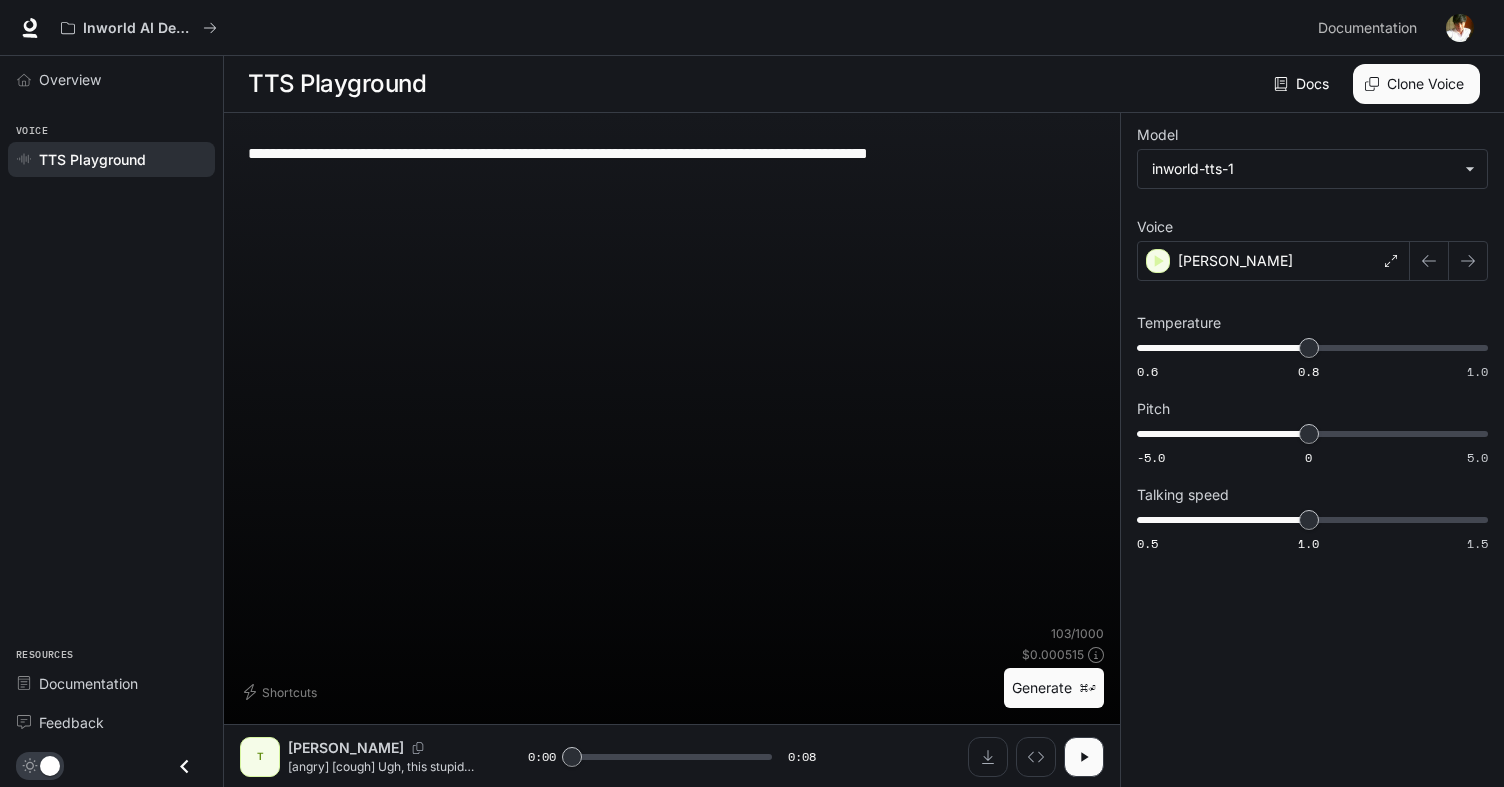 click on "**********" at bounding box center [672, 377] 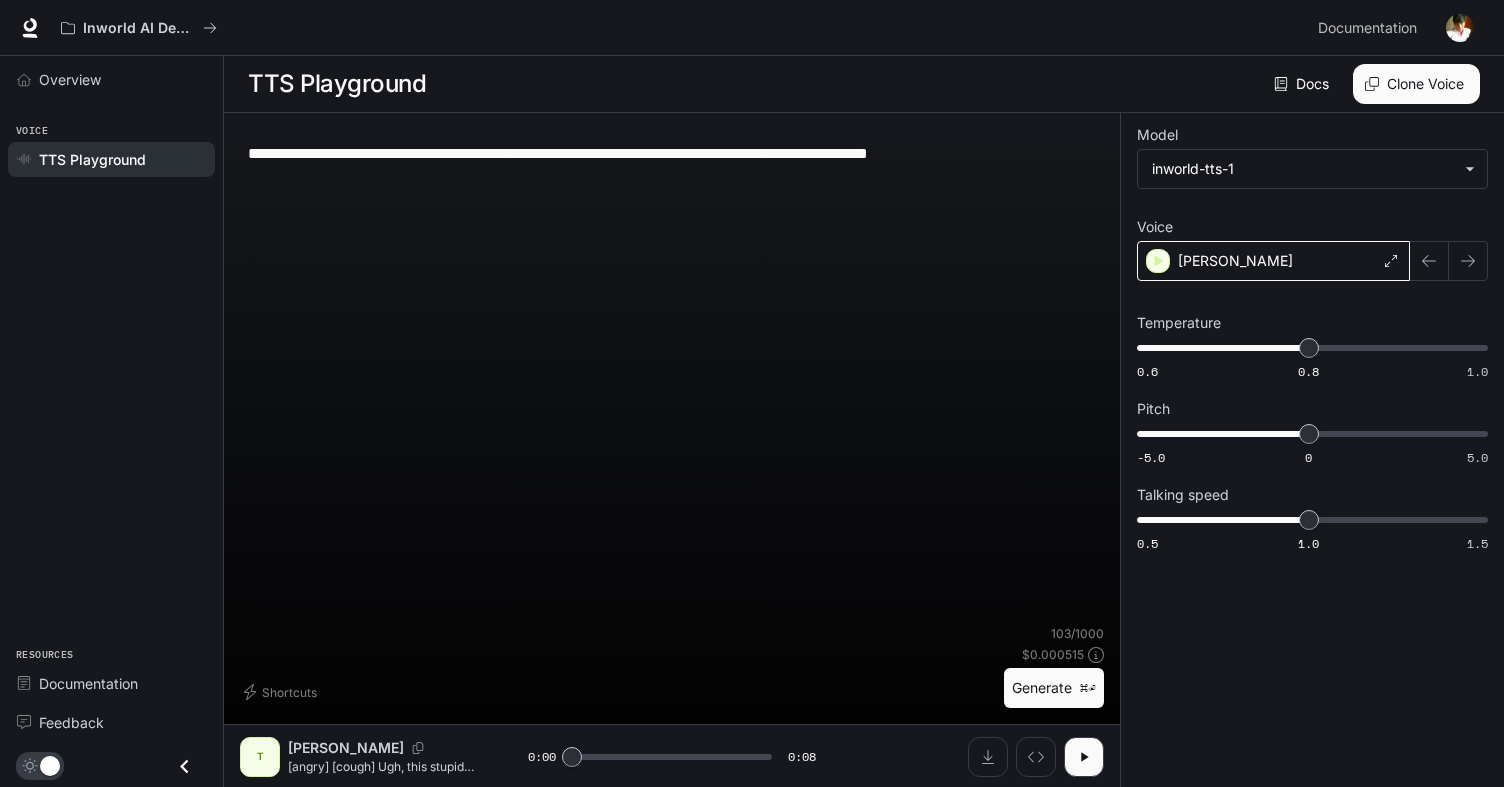click on "[PERSON_NAME]" at bounding box center [1273, 261] 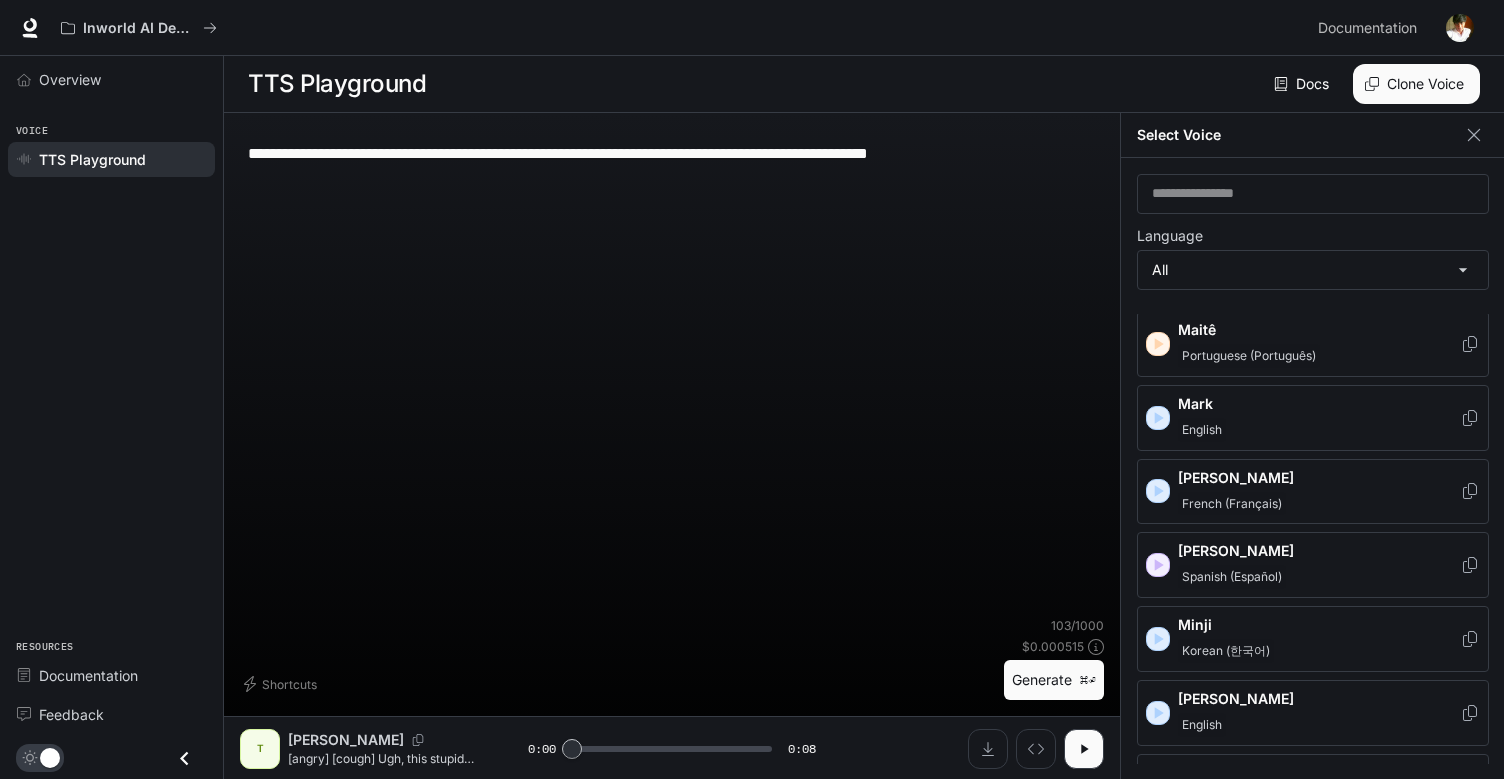 scroll, scrollTop: 1964, scrollLeft: 0, axis: vertical 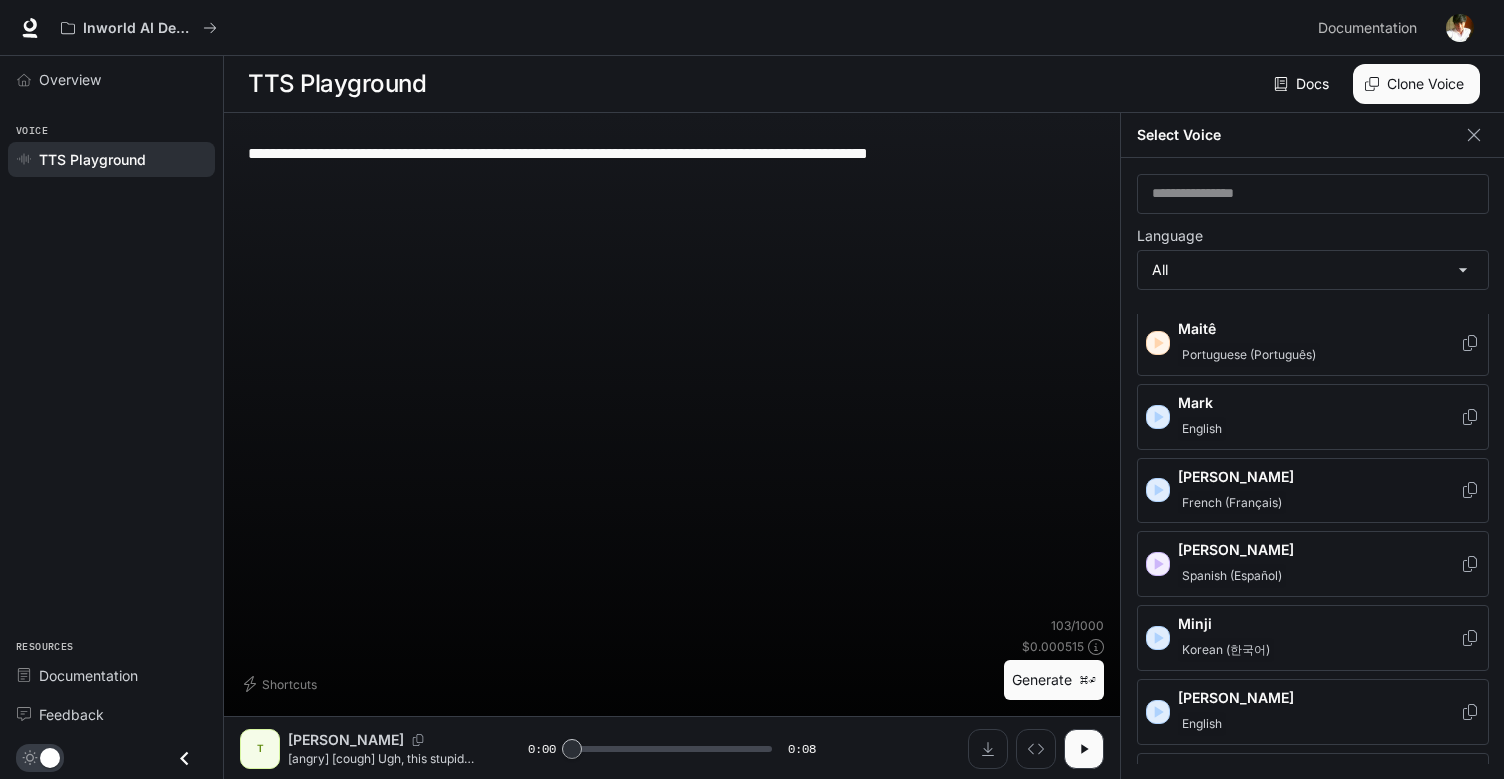 click on "Mathieu" at bounding box center [1319, 477] 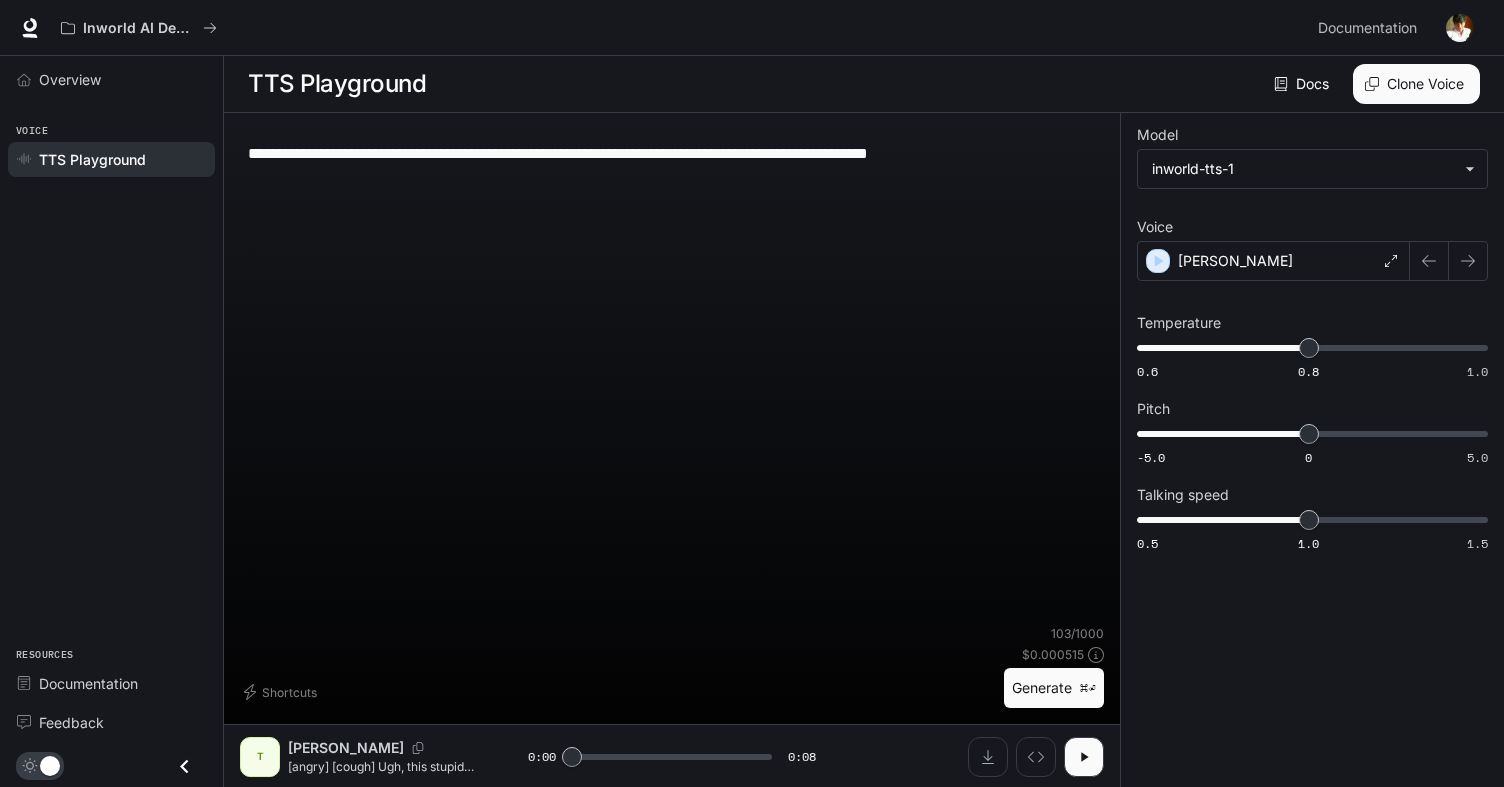click on "Generate ⌘⏎" at bounding box center [1054, 688] 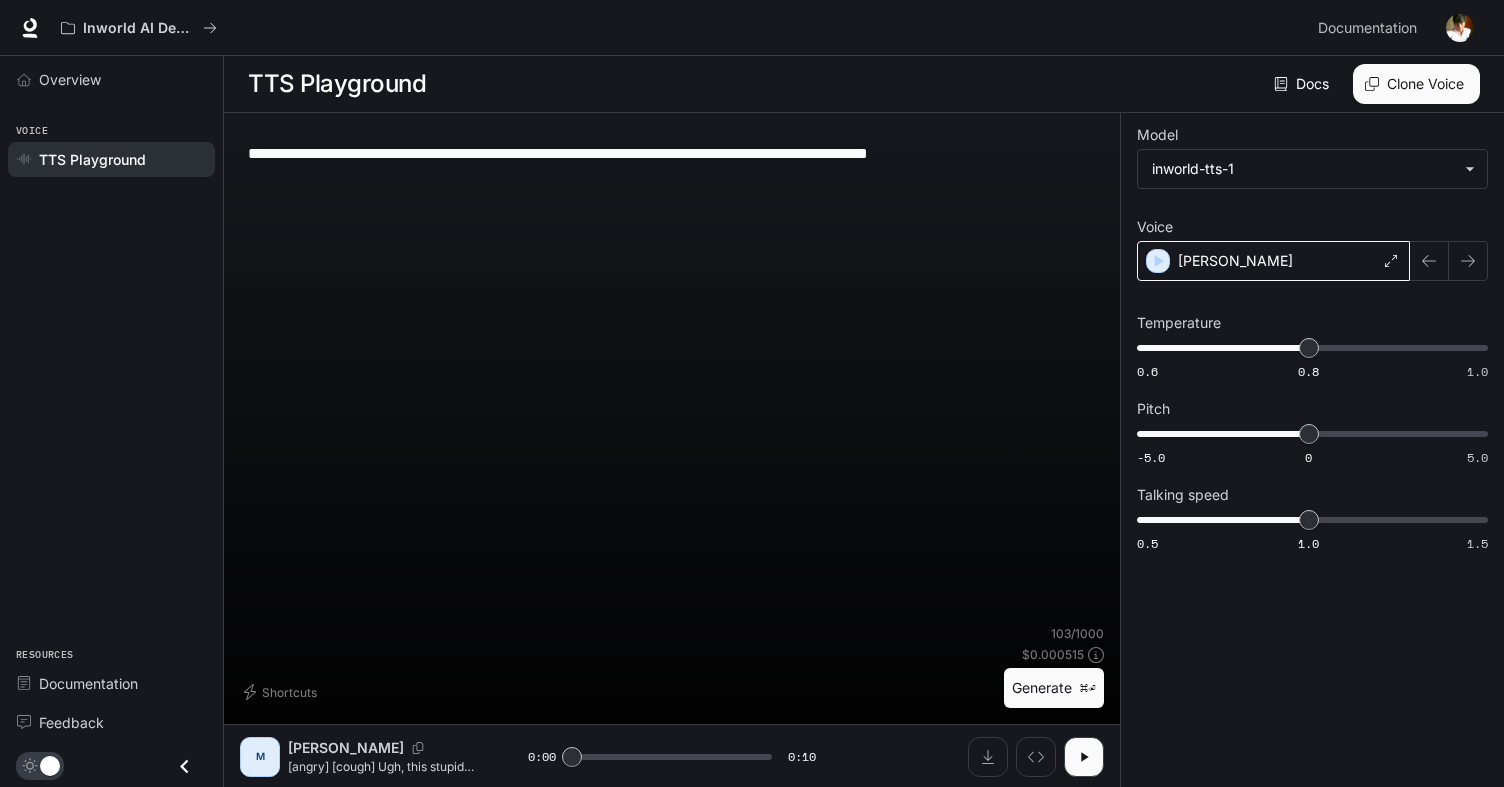 click on "Mathieu" at bounding box center [1235, 261] 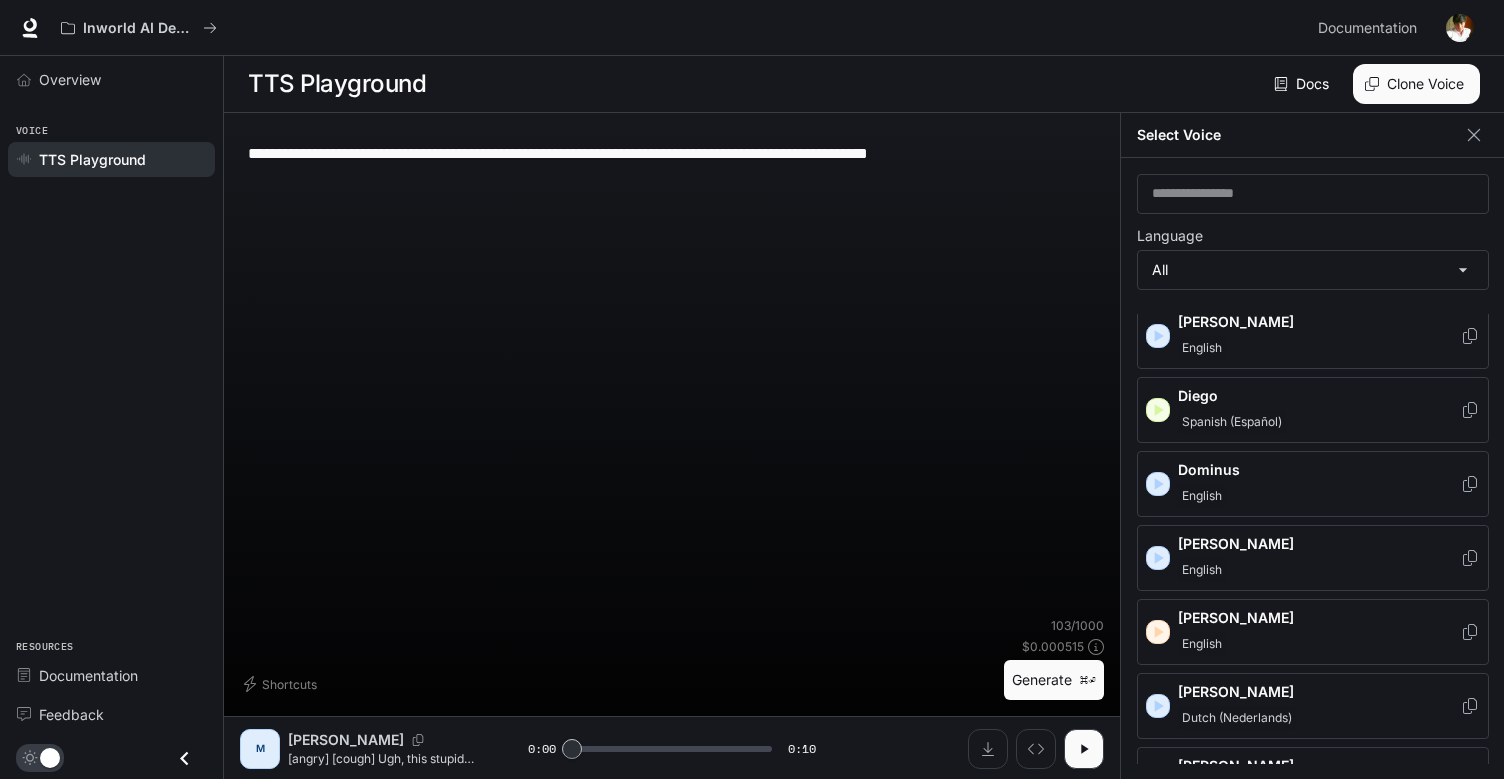 scroll, scrollTop: 690, scrollLeft: 0, axis: vertical 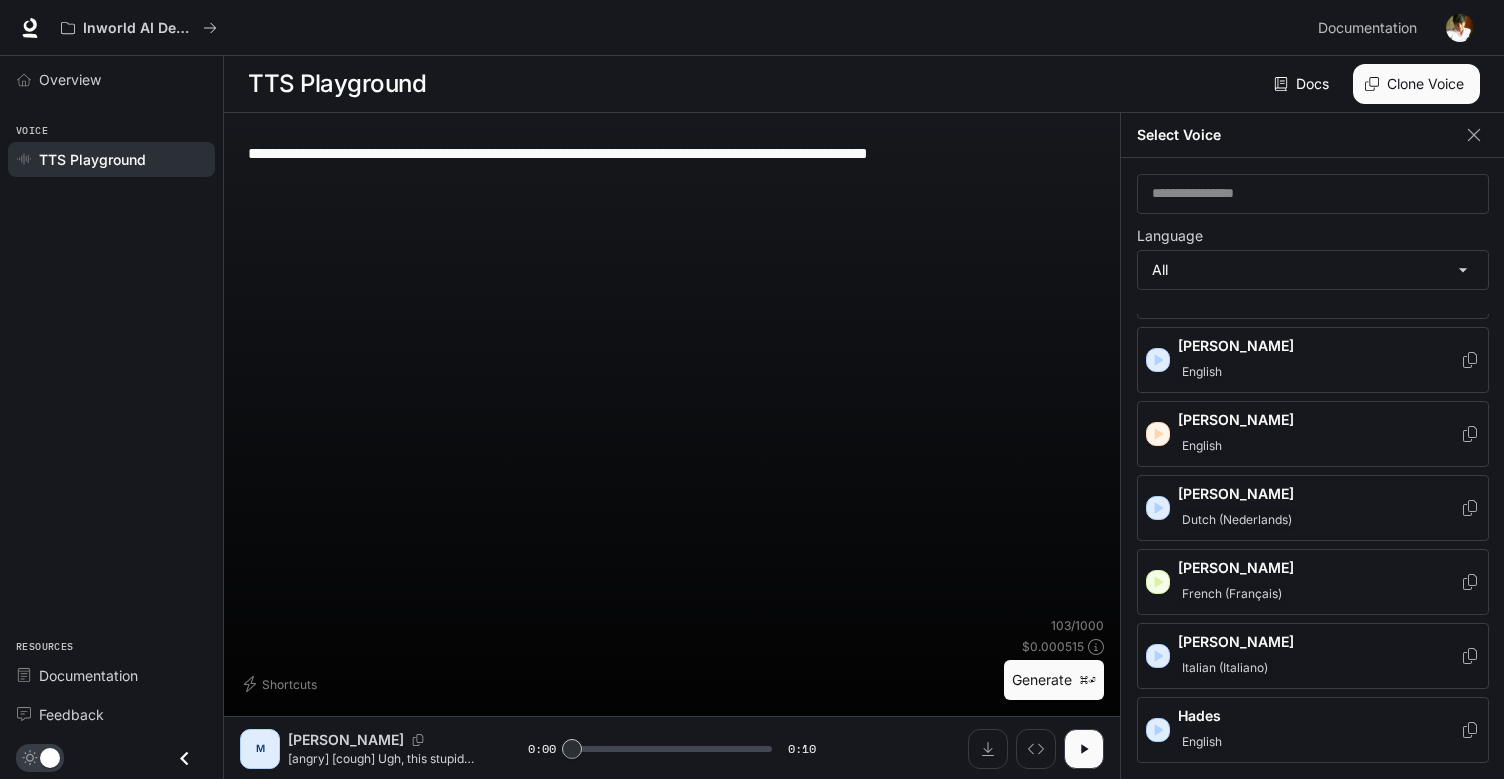 click on "Italian (Italiano)" at bounding box center [1225, 668] 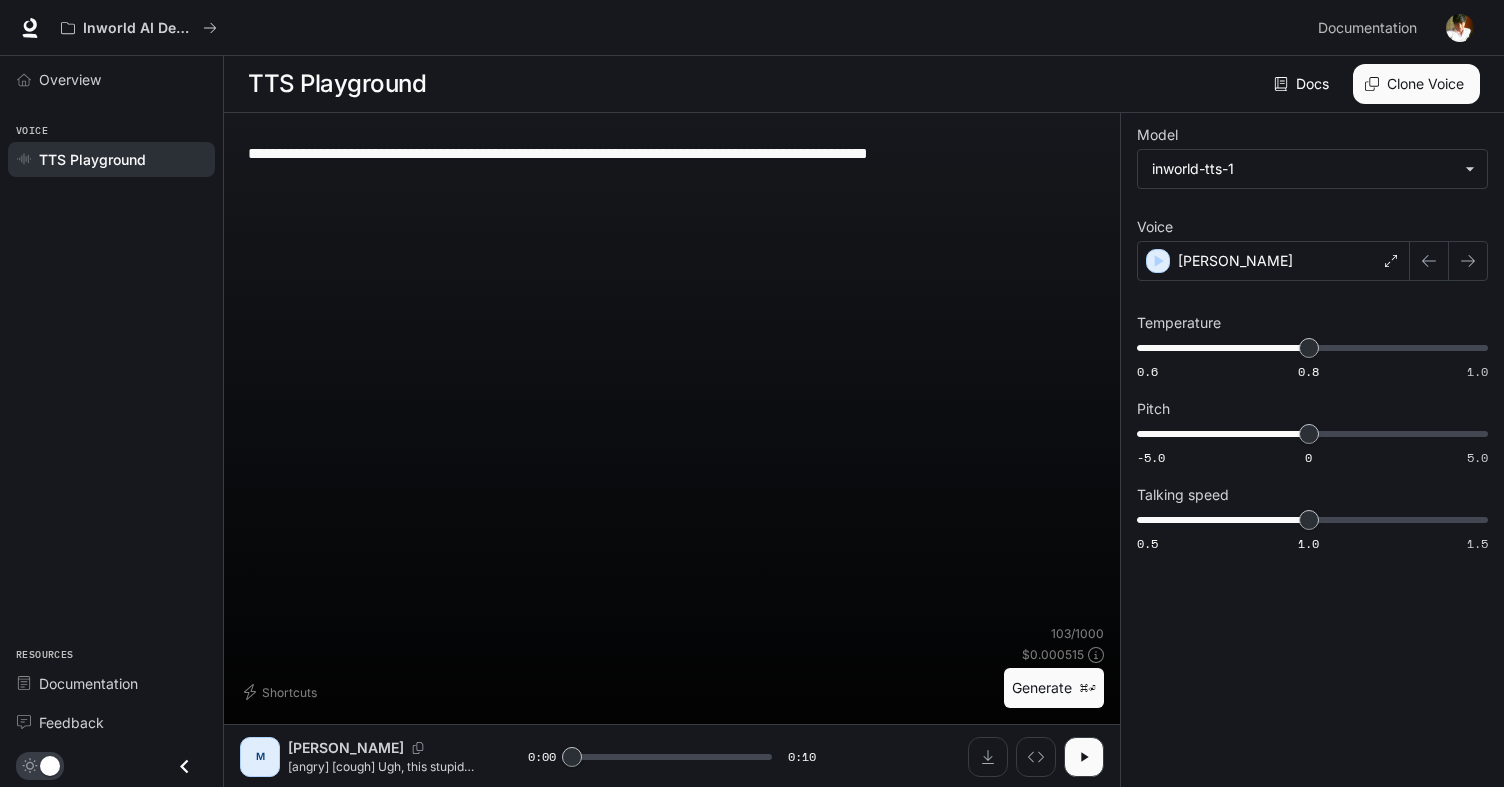 click on "Generate ⌘⏎" at bounding box center [1054, 688] 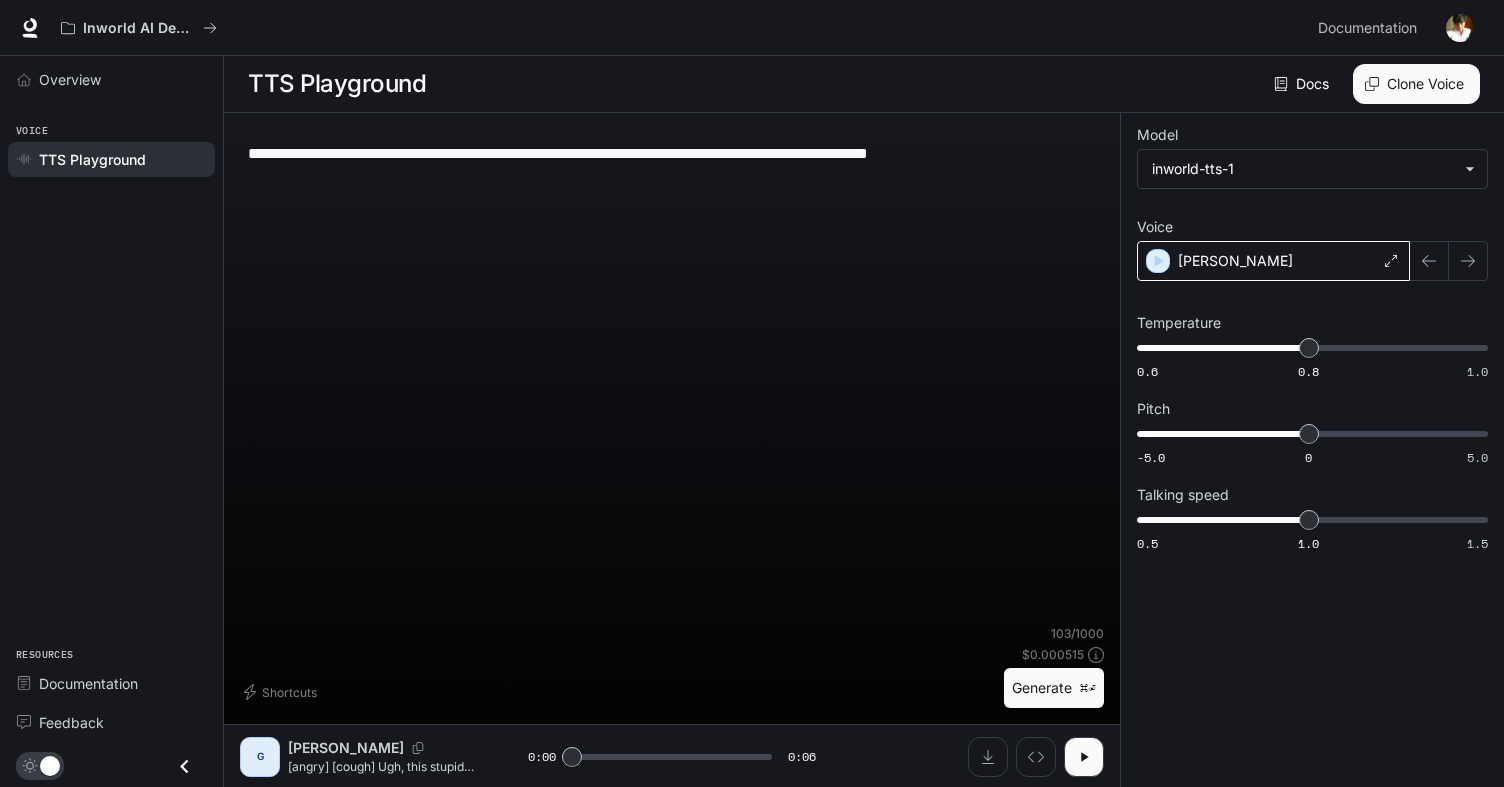 click on "Gianni" at bounding box center [1273, 261] 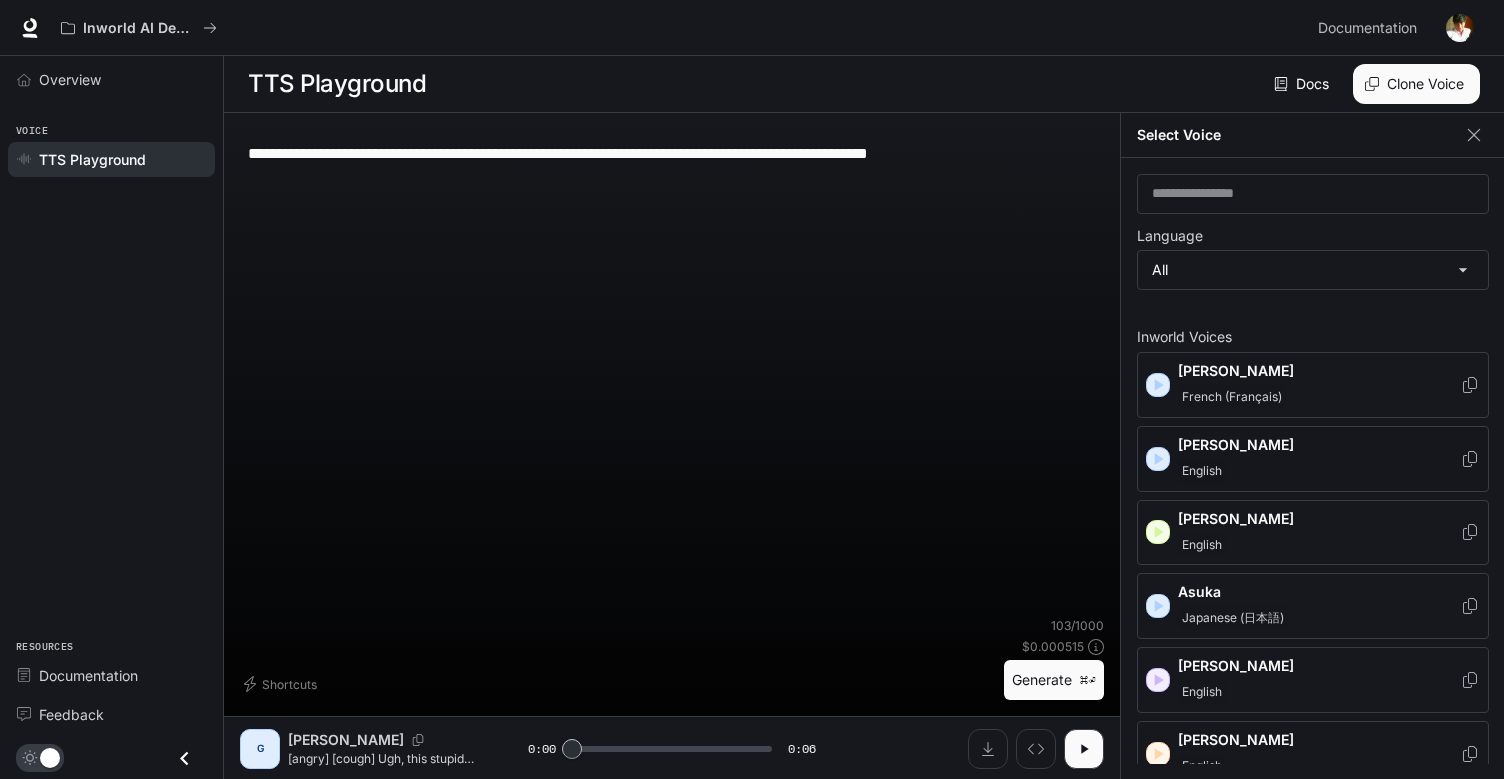 scroll, scrollTop: 603, scrollLeft: 0, axis: vertical 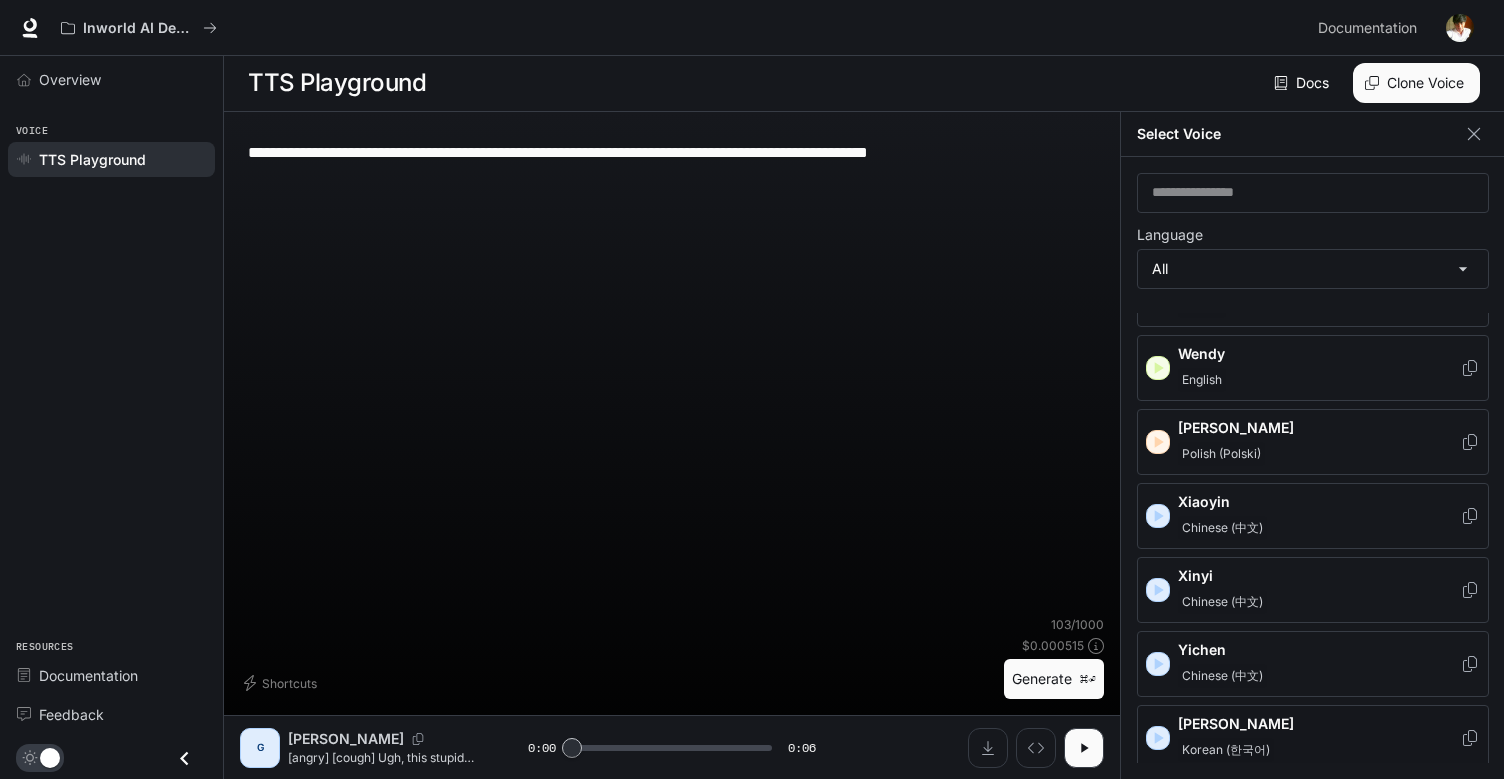 click on "Yoona" at bounding box center (1319, 724) 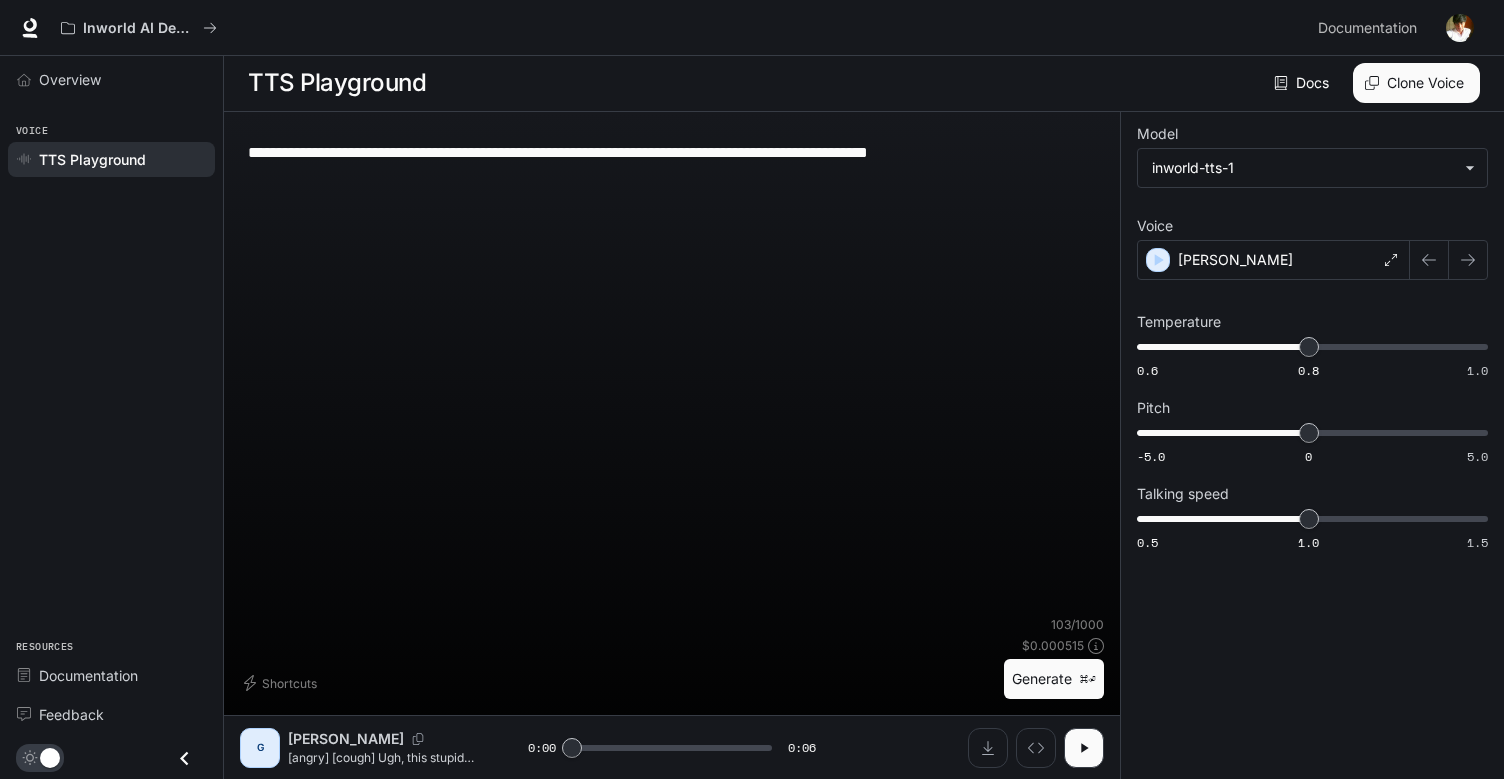 scroll, scrollTop: 1, scrollLeft: 0, axis: vertical 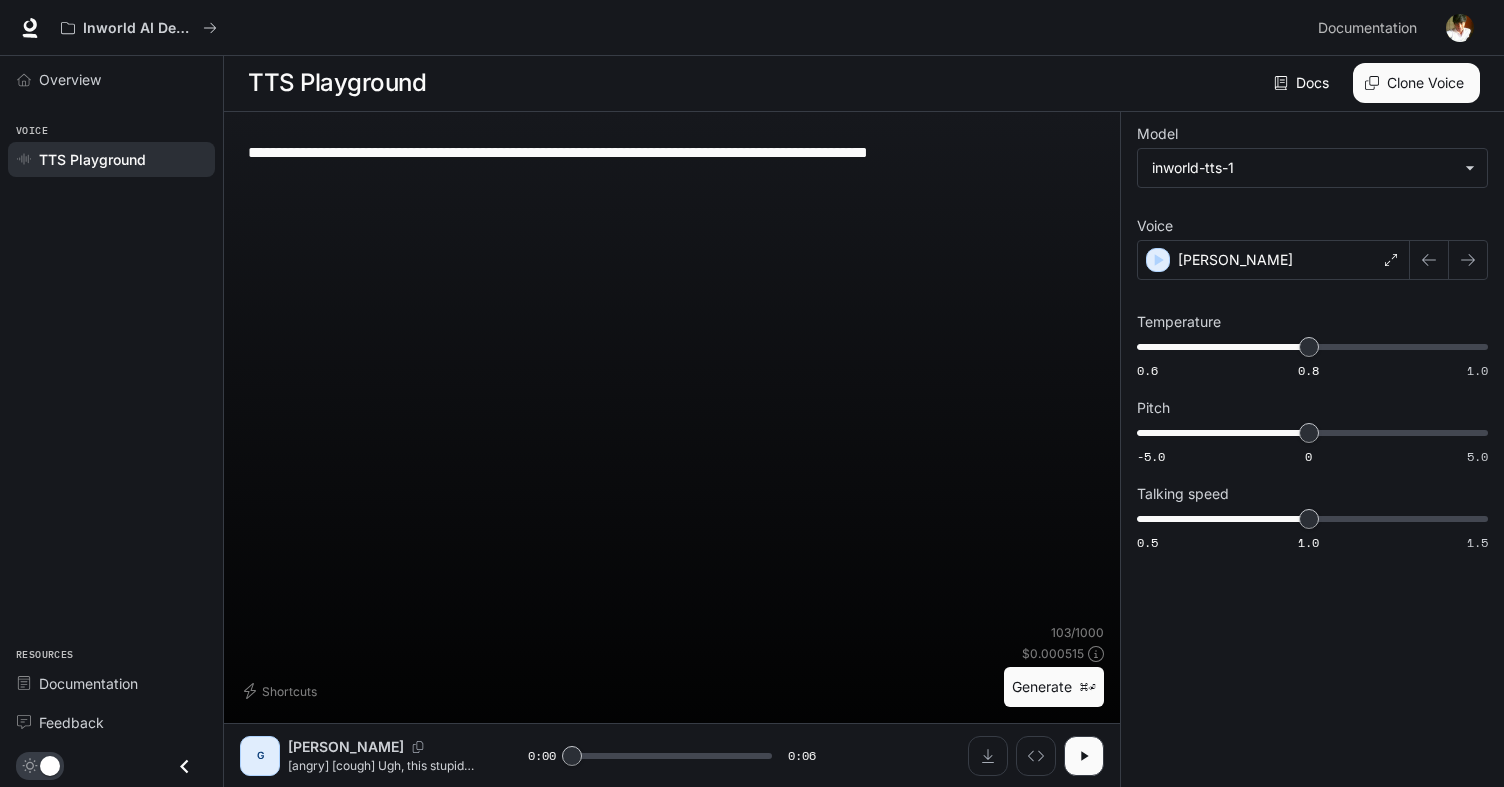 click on "Generate ⌘⏎" at bounding box center [1054, 687] 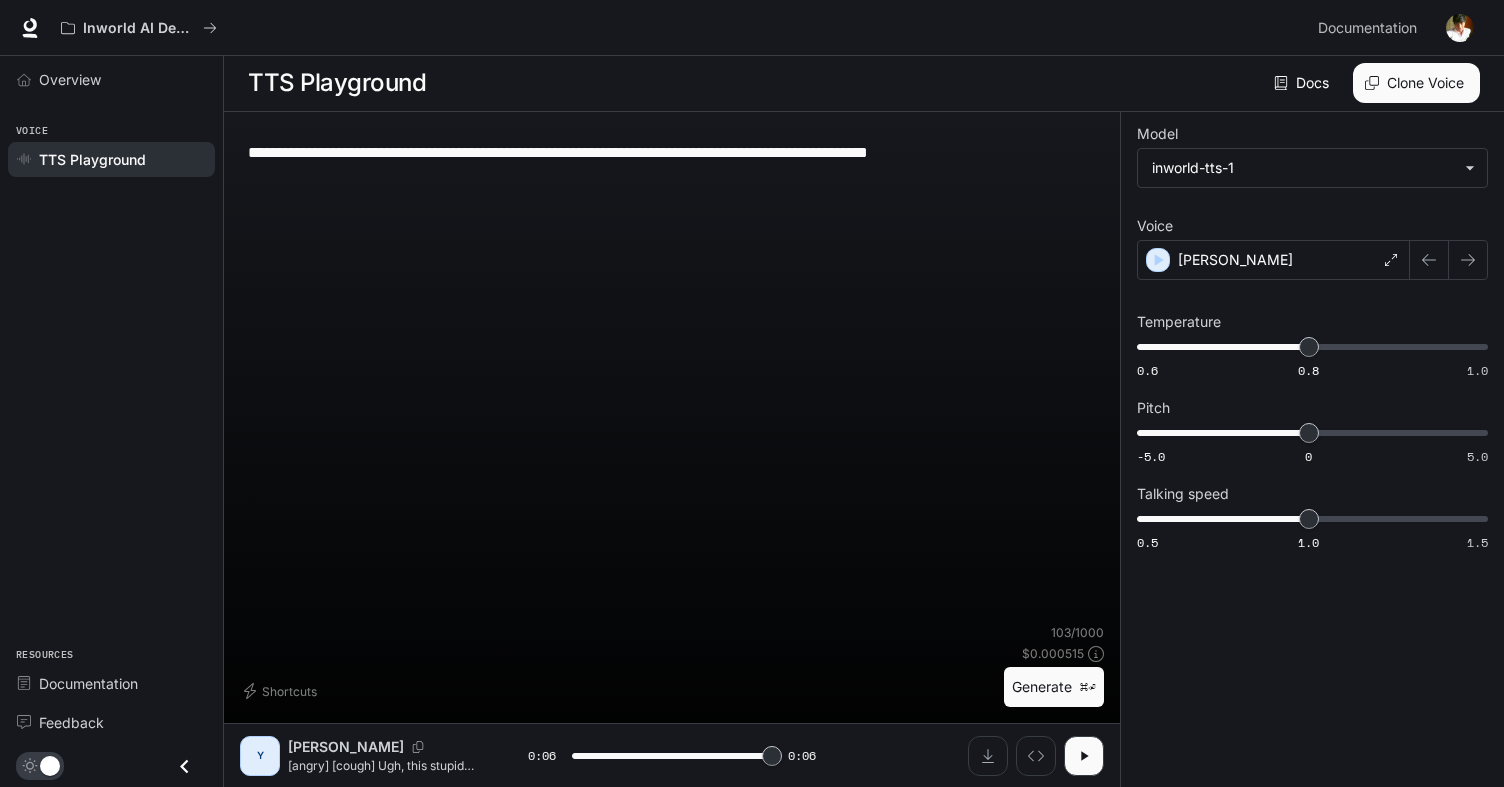 type on "*" 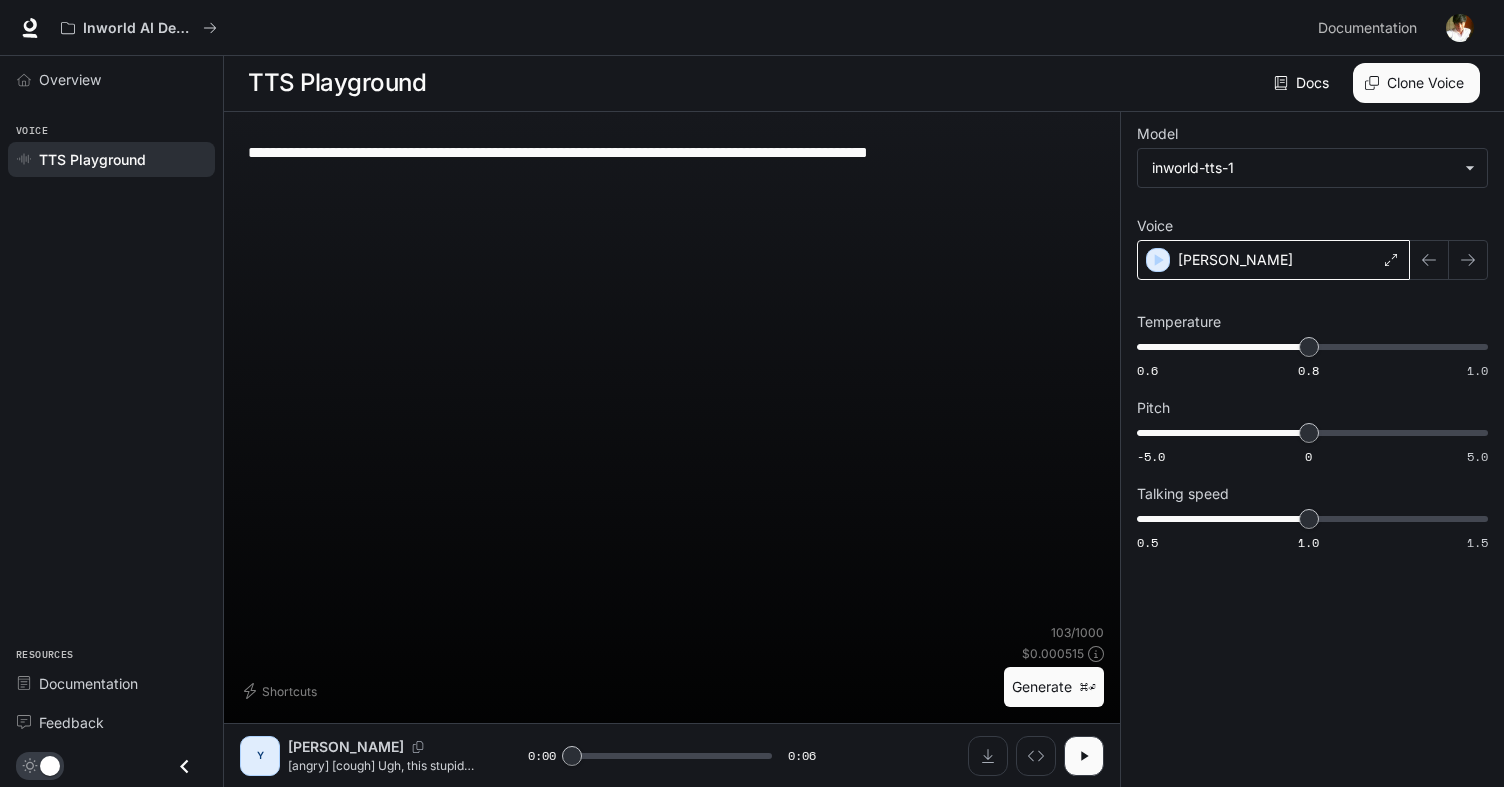 click on "Yoona" at bounding box center (1273, 260) 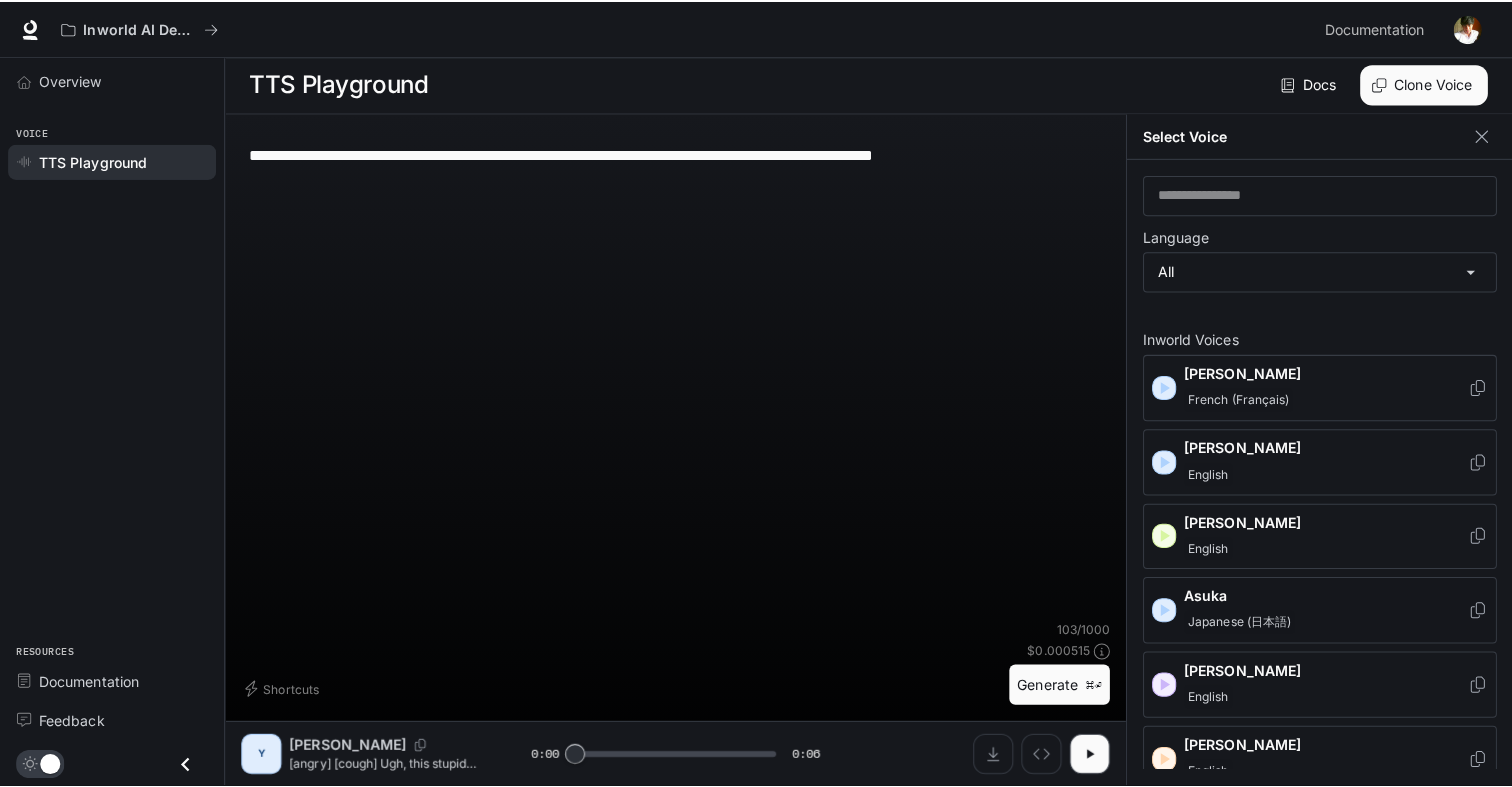 scroll, scrollTop: 0, scrollLeft: 0, axis: both 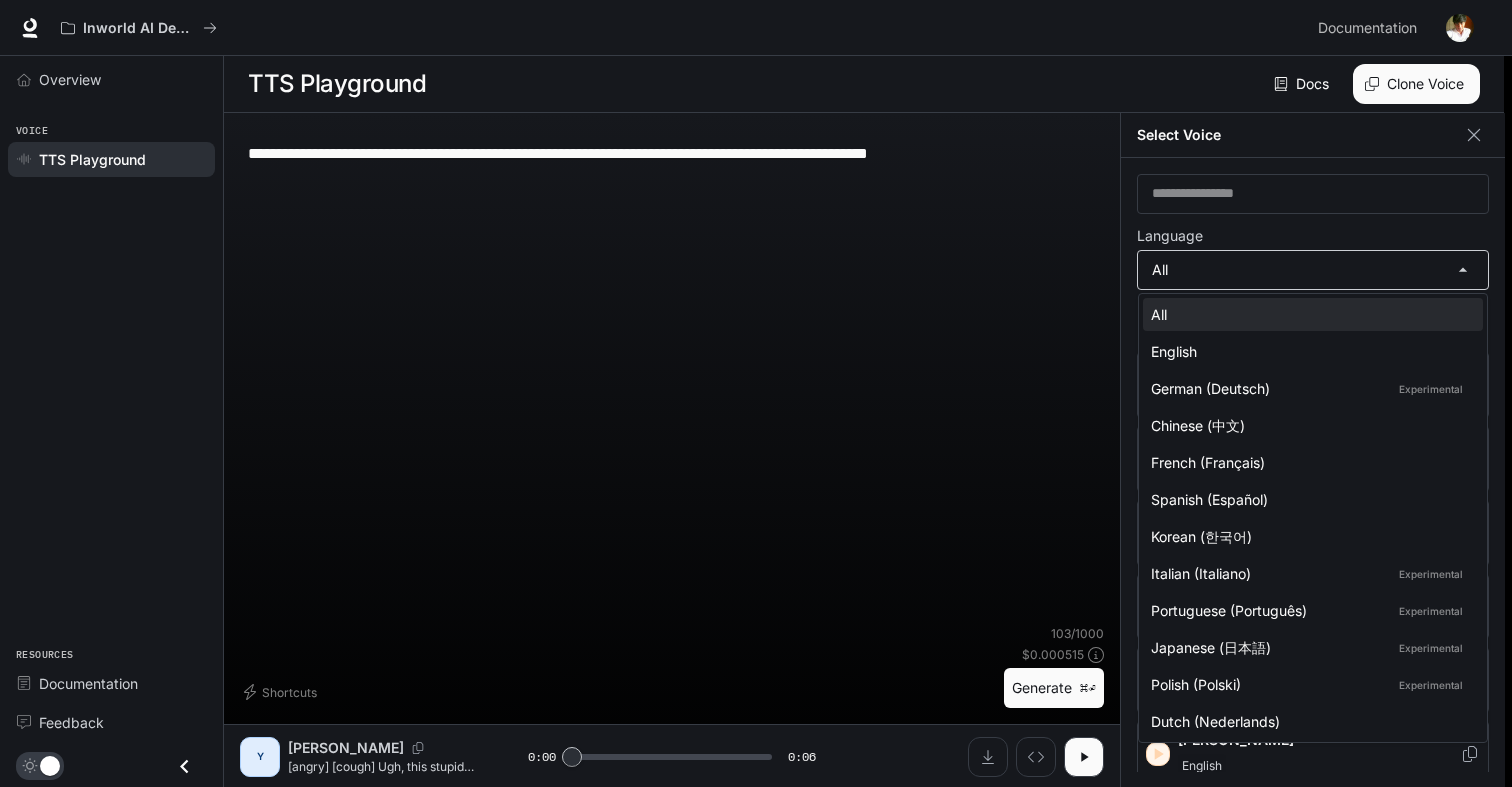 click on "**********" at bounding box center (756, 394) 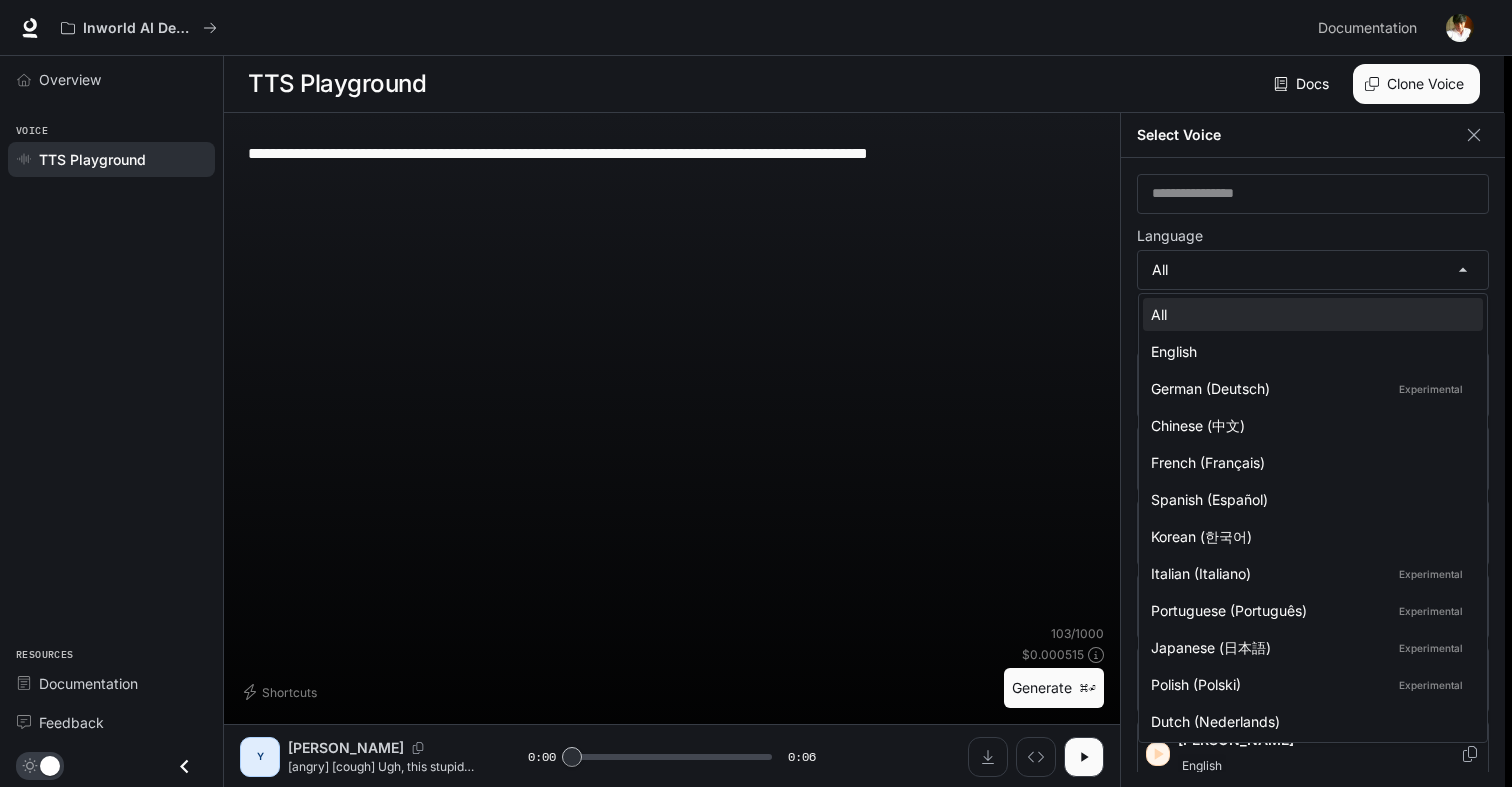 click at bounding box center [756, 393] 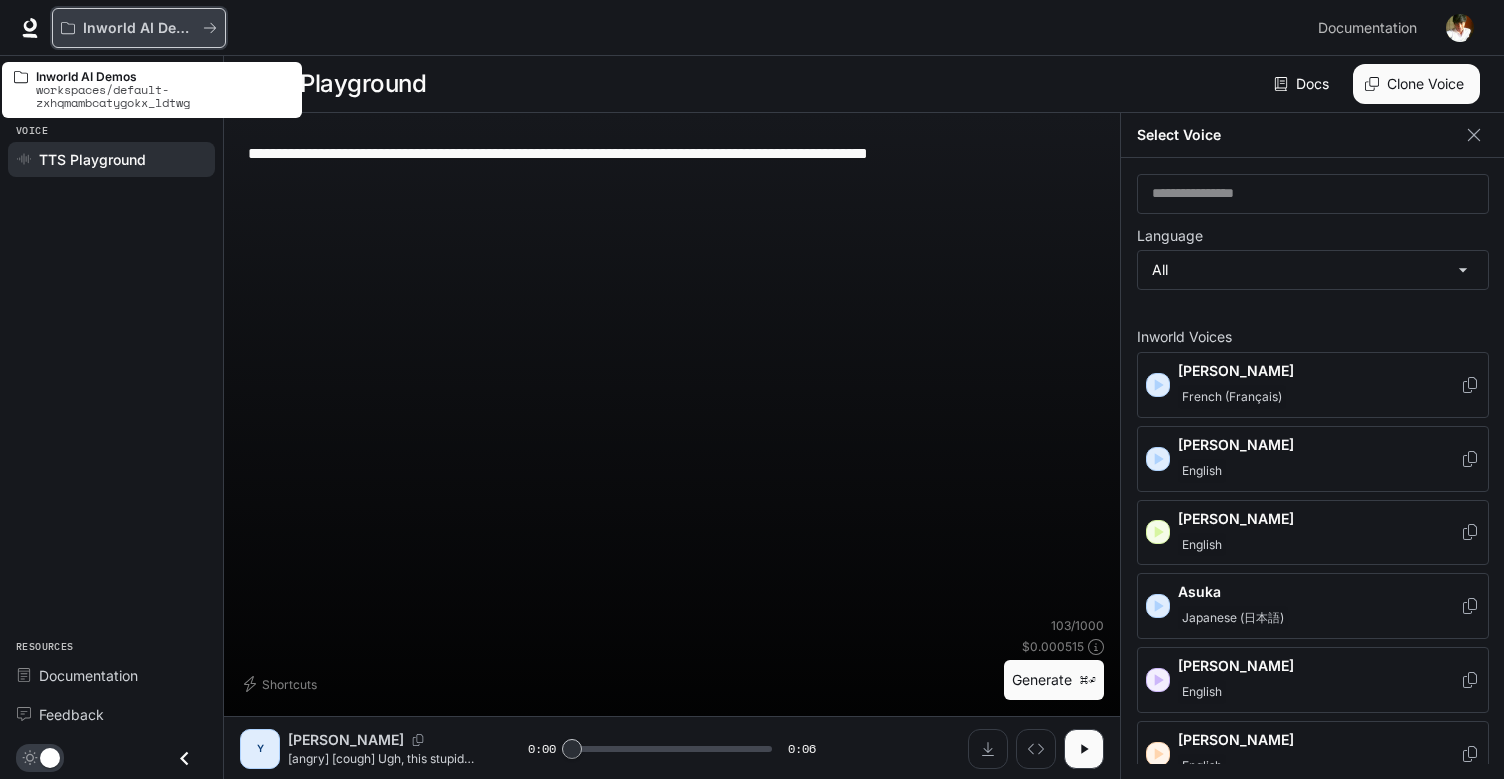 click 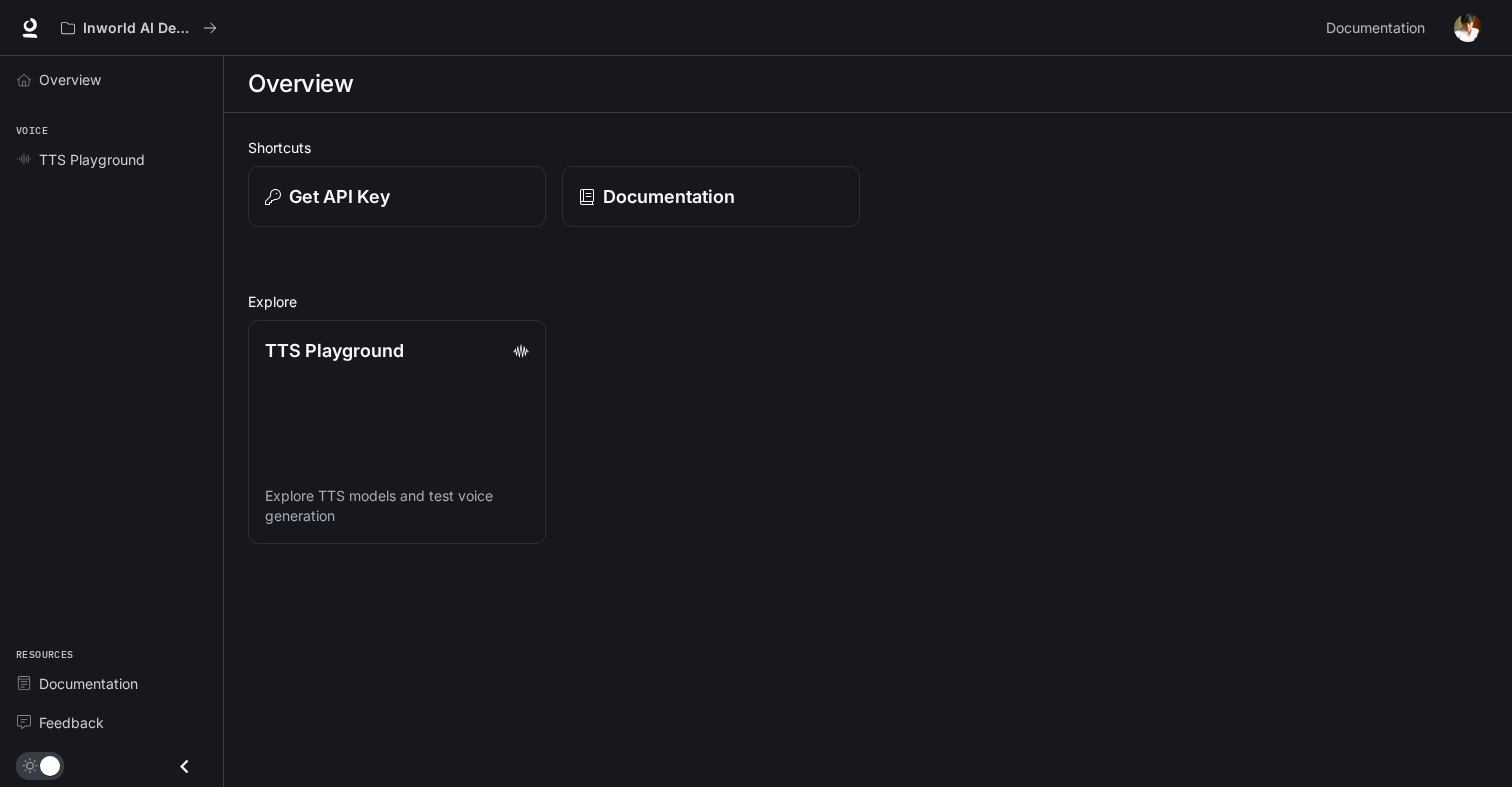 click on "Explore" at bounding box center (868, 301) 